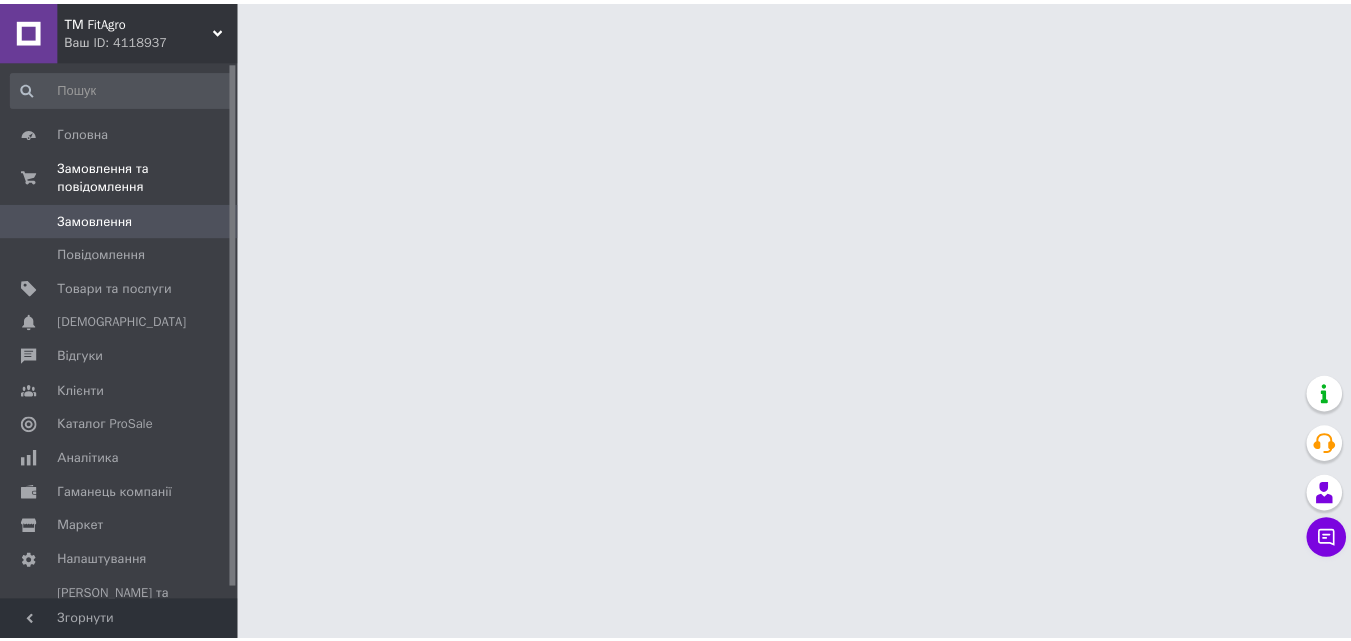 scroll, scrollTop: 0, scrollLeft: 0, axis: both 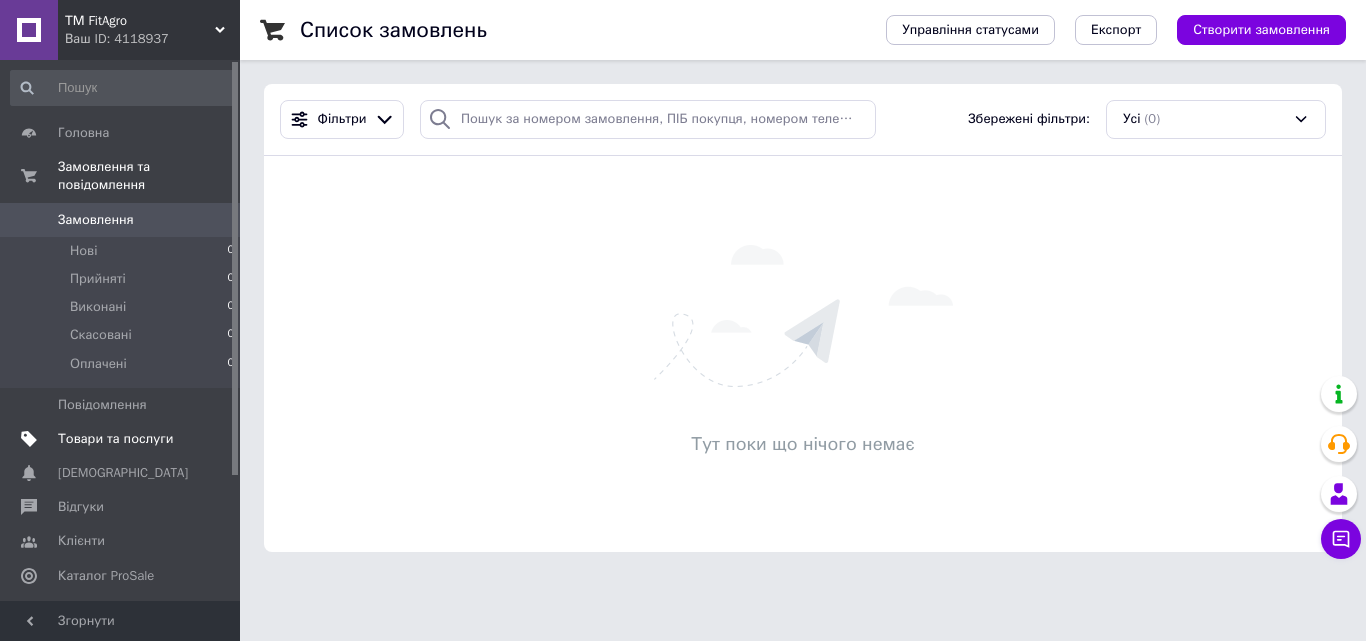 click on "Товари та послуги" at bounding box center [115, 439] 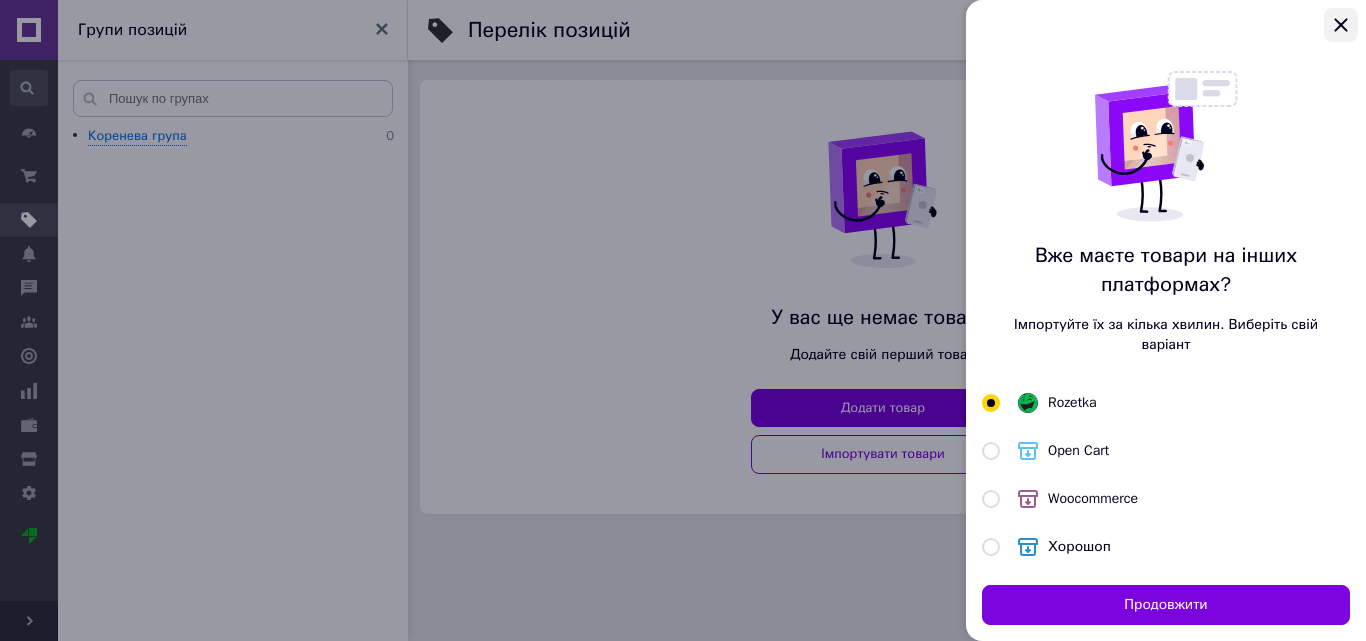click 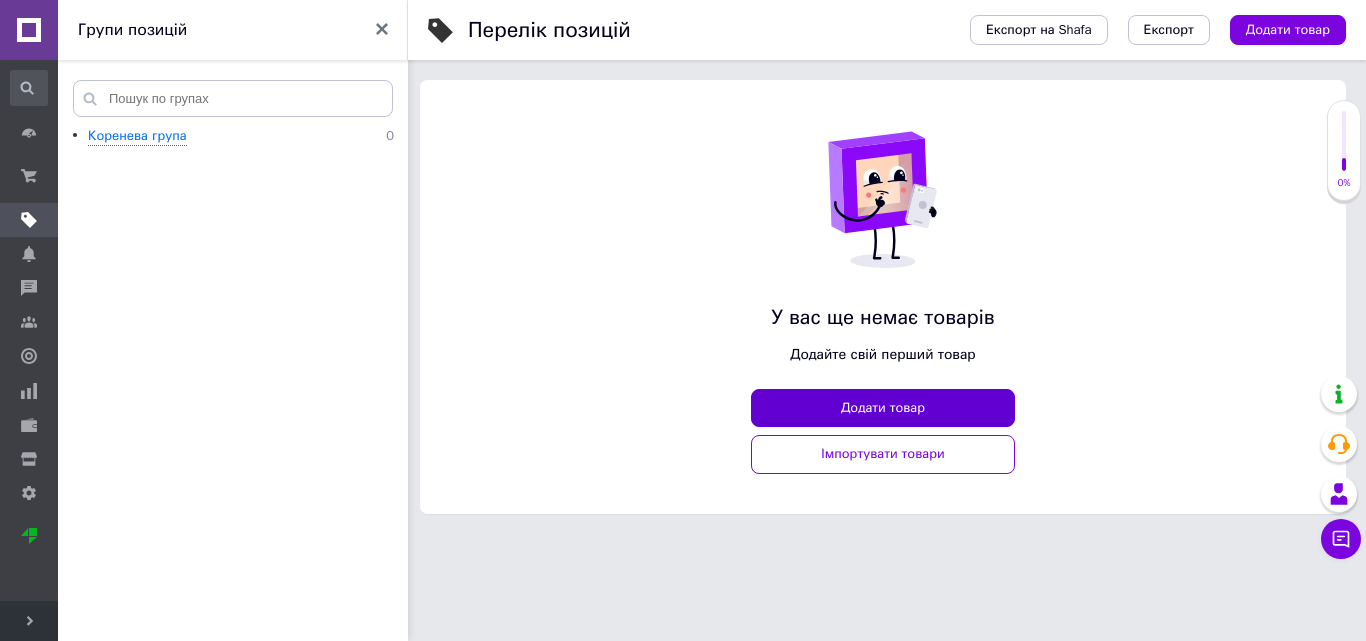 click on "Додати товар" at bounding box center [883, 408] 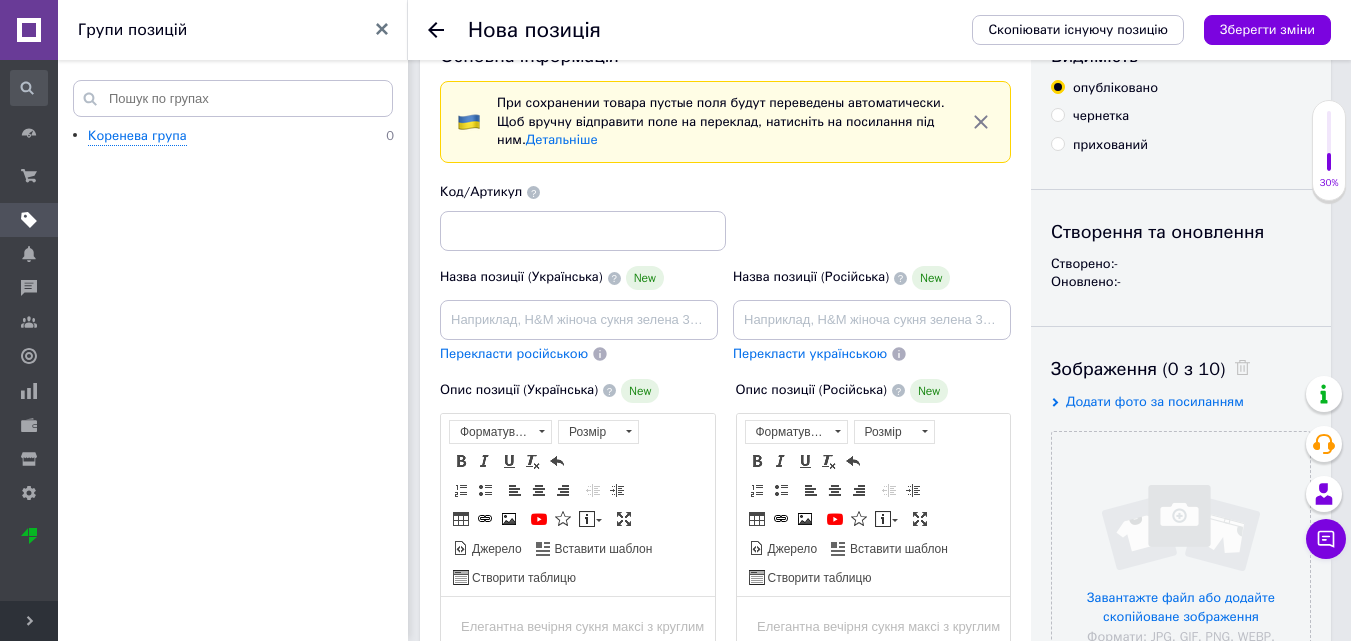 scroll, scrollTop: 100, scrollLeft: 0, axis: vertical 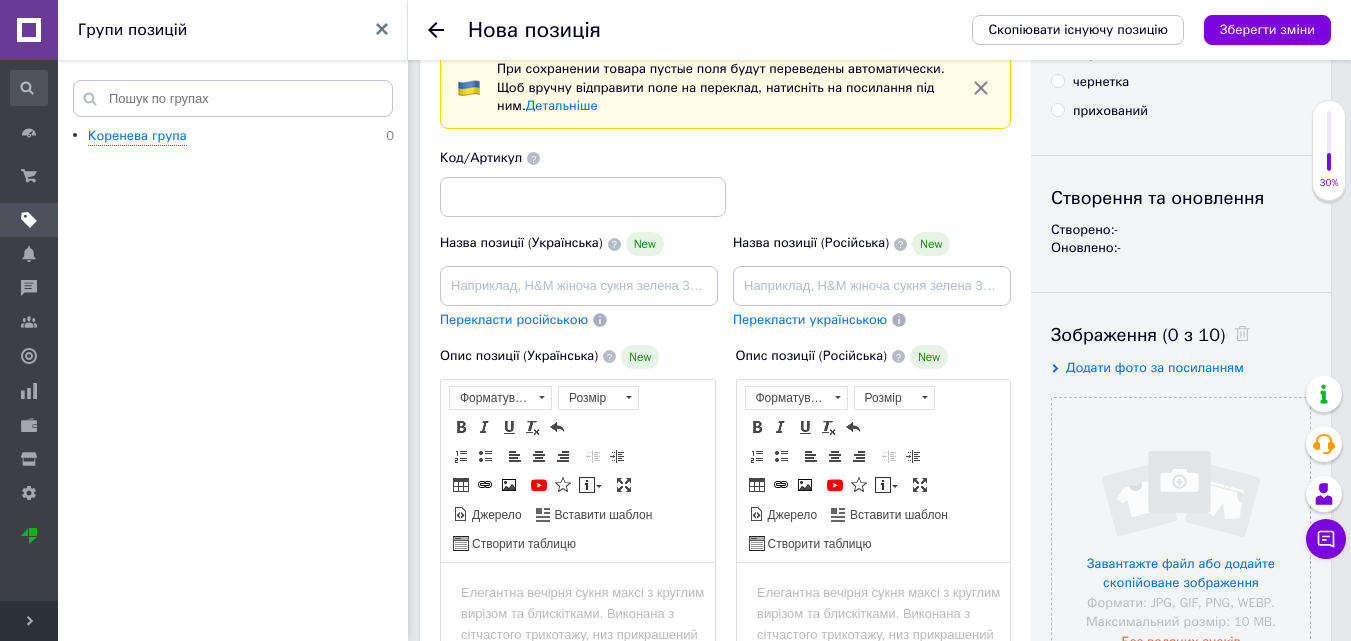 click at bounding box center [29, 30] 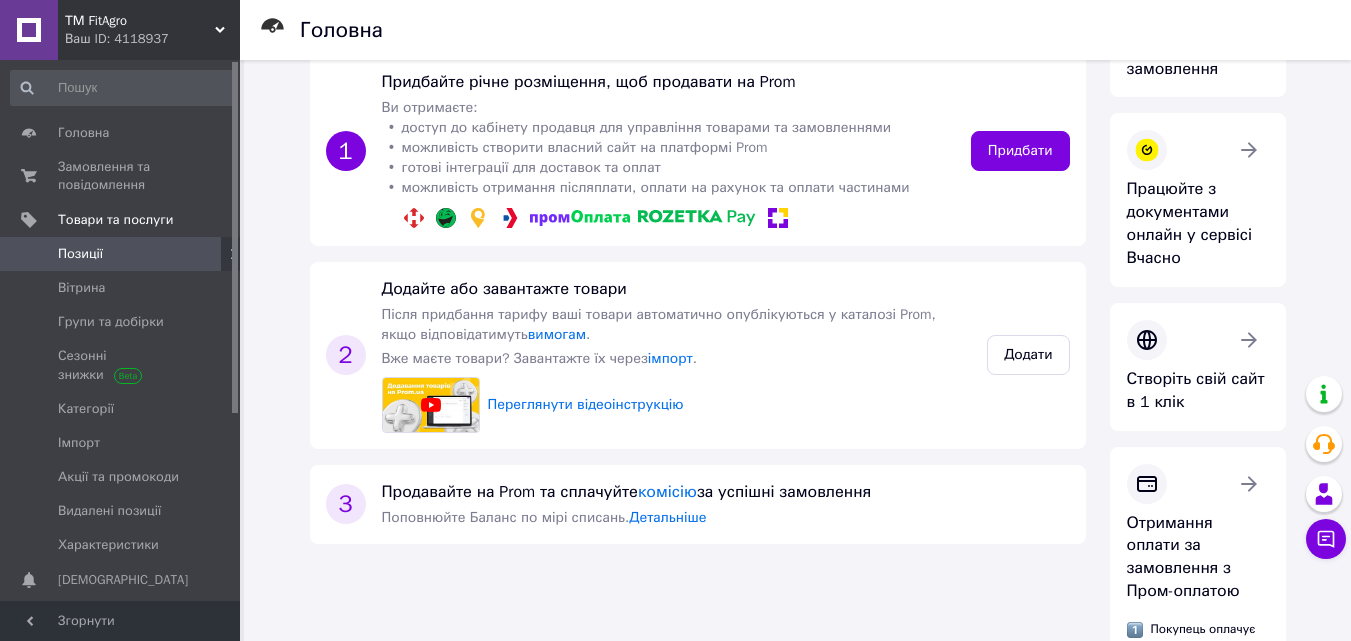 scroll, scrollTop: 400, scrollLeft: 0, axis: vertical 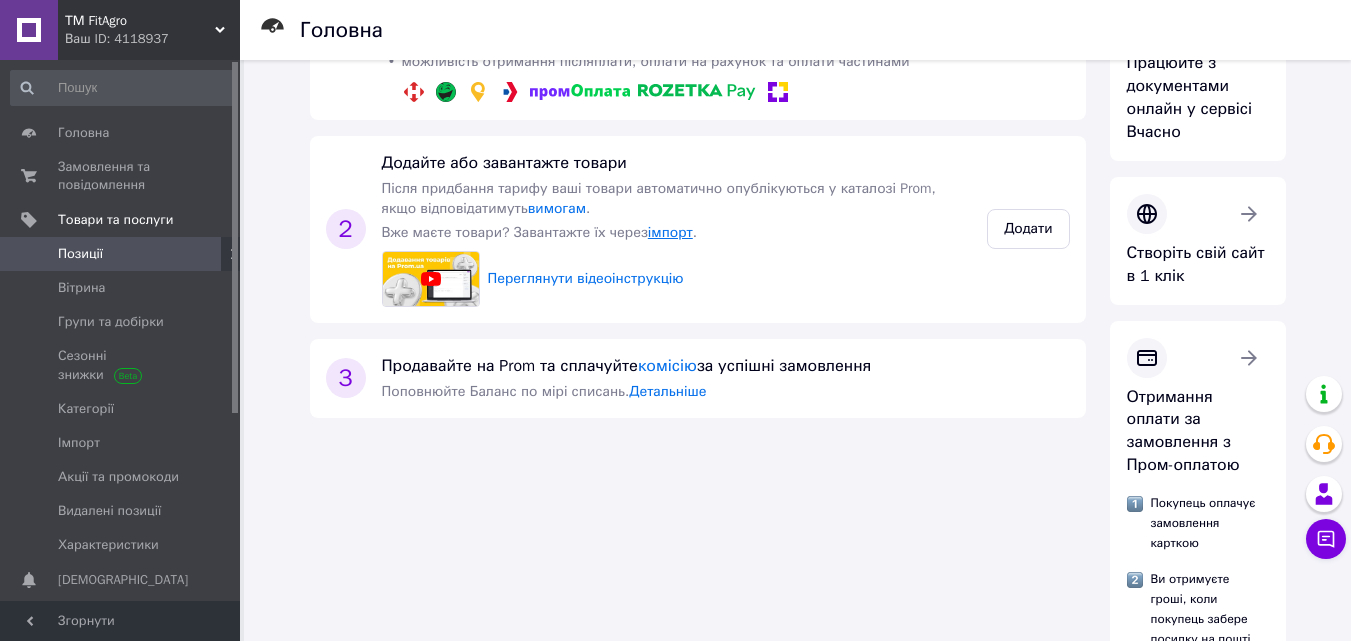 click on "імпорт" at bounding box center [670, 232] 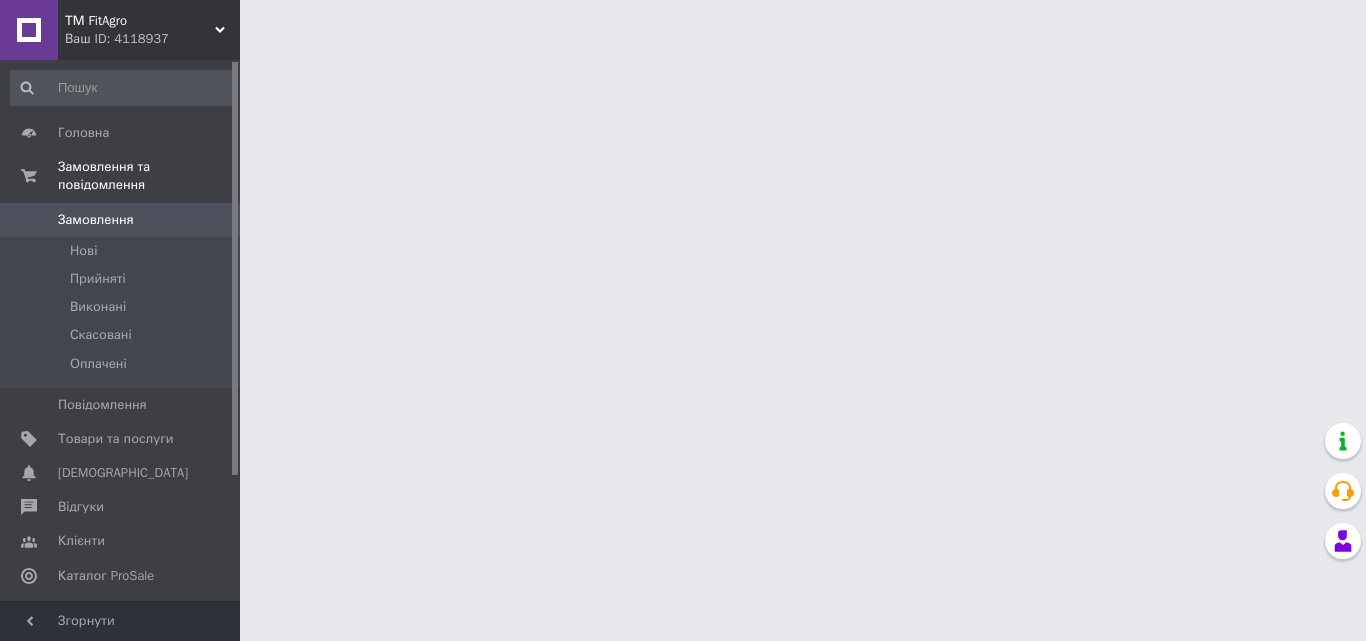 scroll, scrollTop: 0, scrollLeft: 0, axis: both 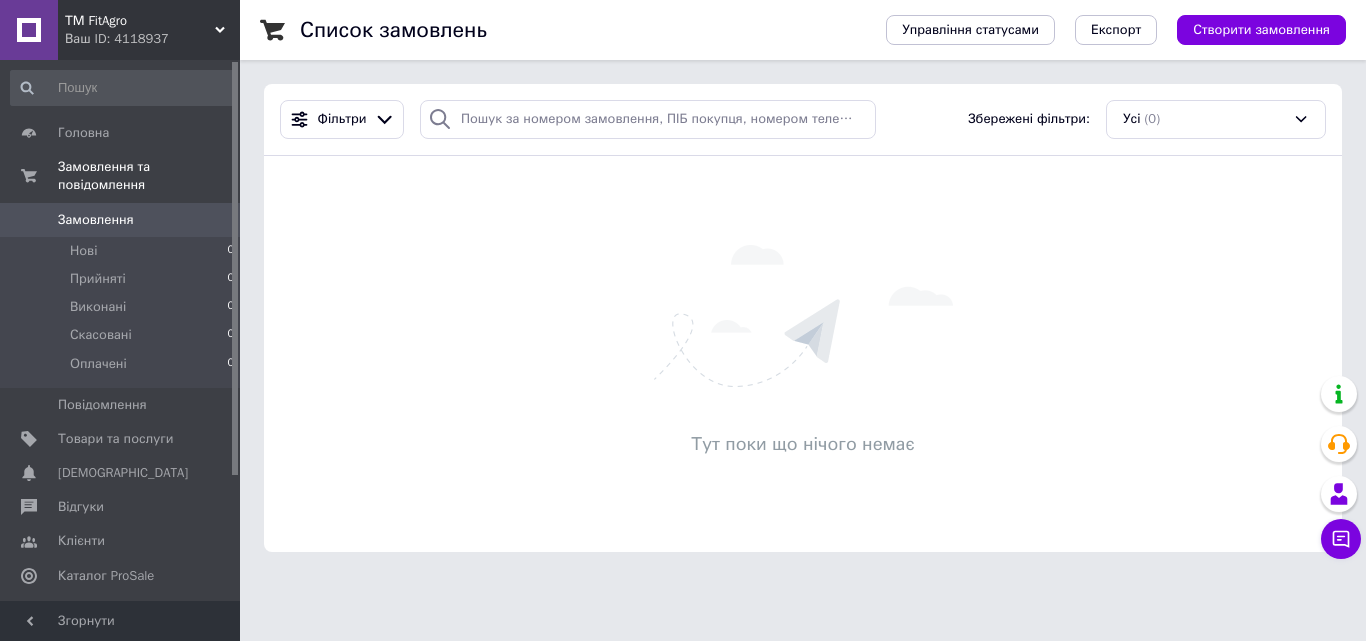 click on "ТМ FitAgro" at bounding box center [140, 21] 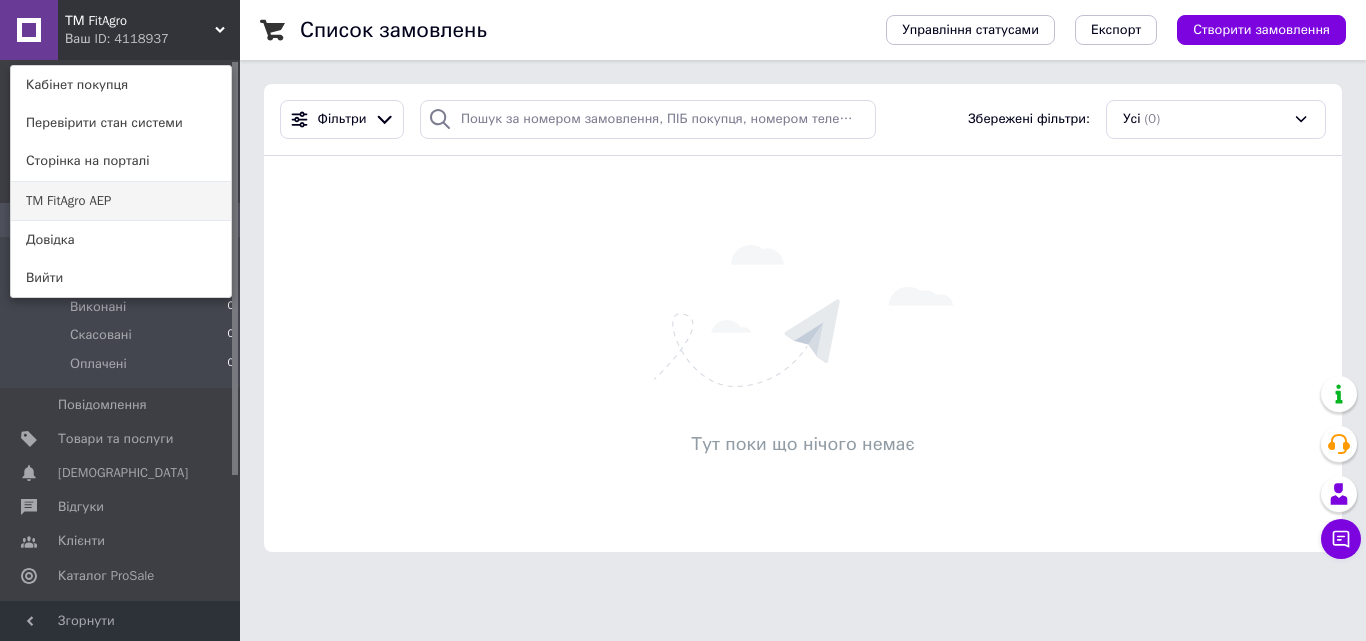 click on "TM FitAgro AEP" at bounding box center [121, 201] 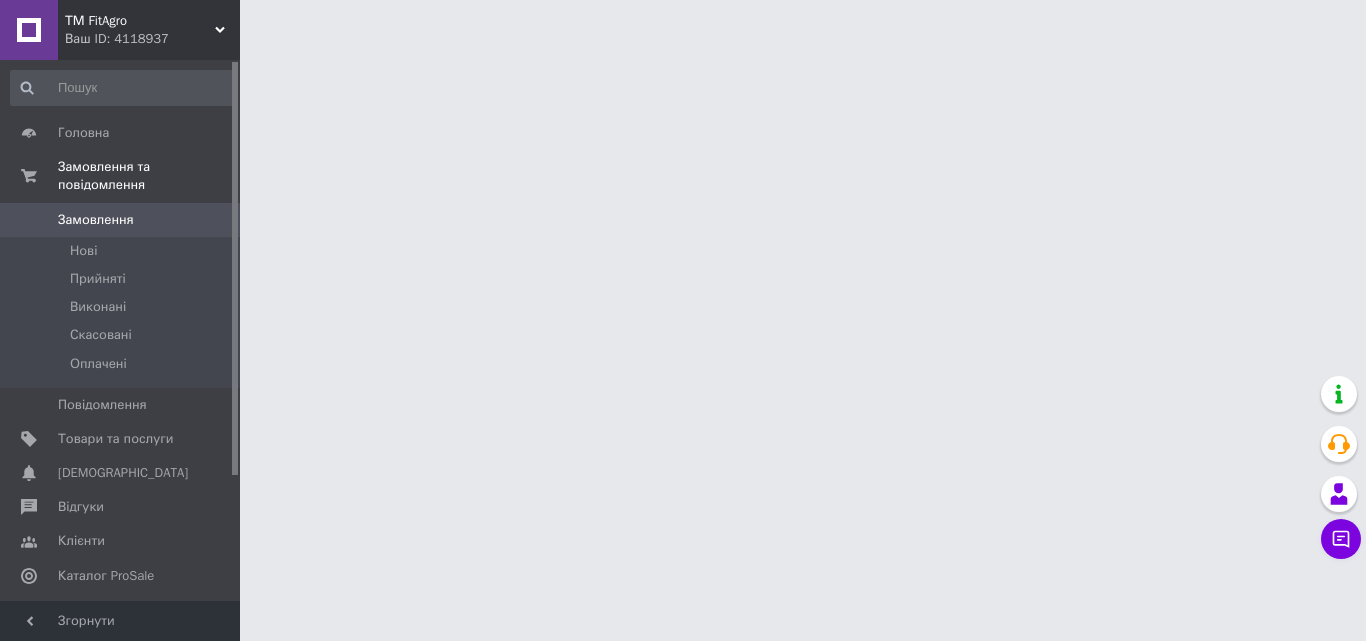 scroll, scrollTop: 0, scrollLeft: 0, axis: both 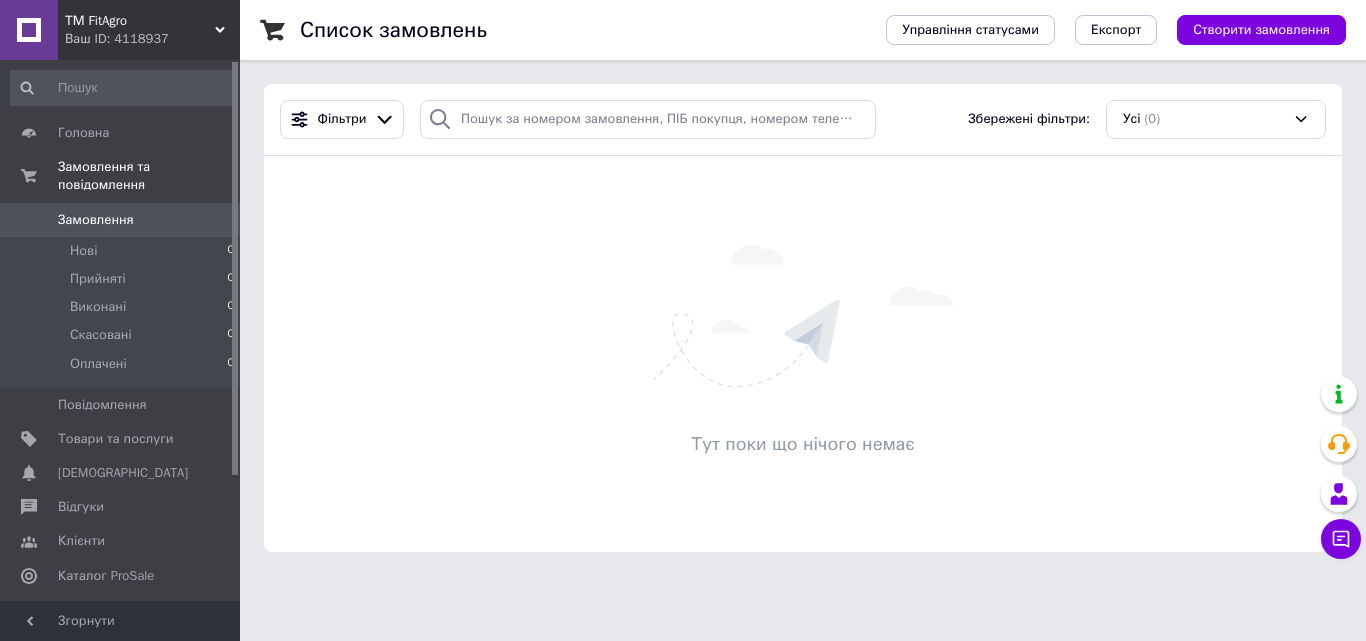 click on "Ваш ID: 4118937" at bounding box center (152, 39) 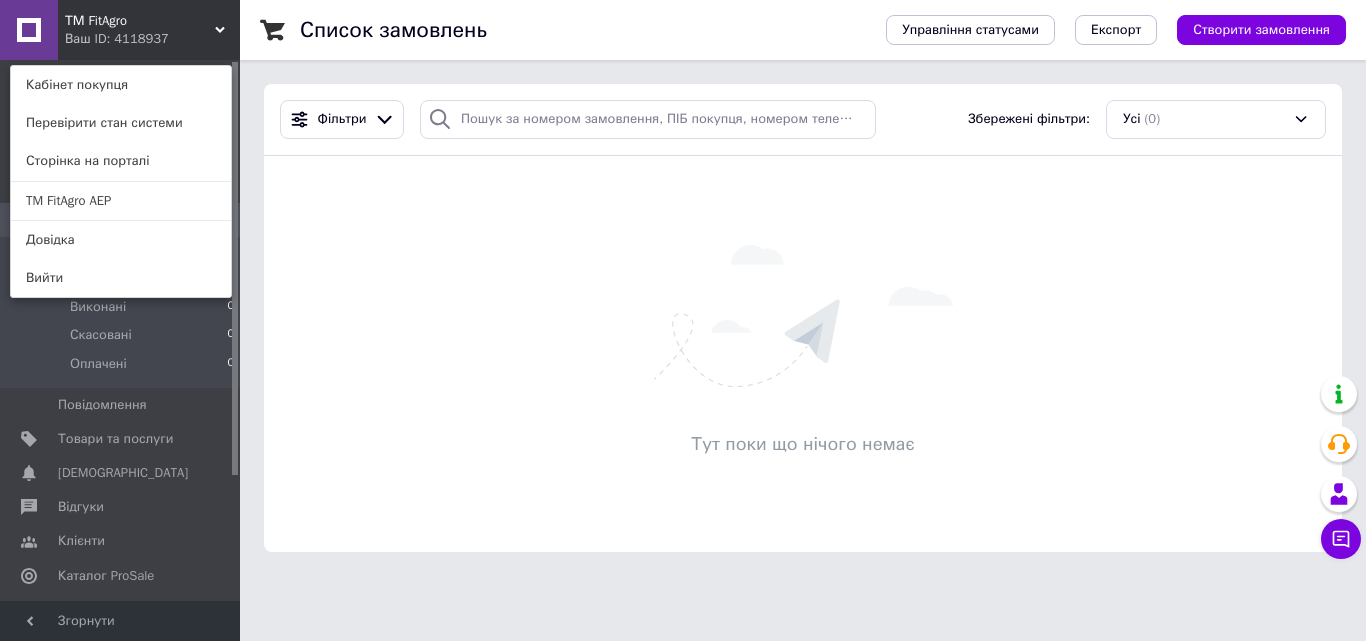 click on "Тут поки що нічого немає" at bounding box center (803, 354) 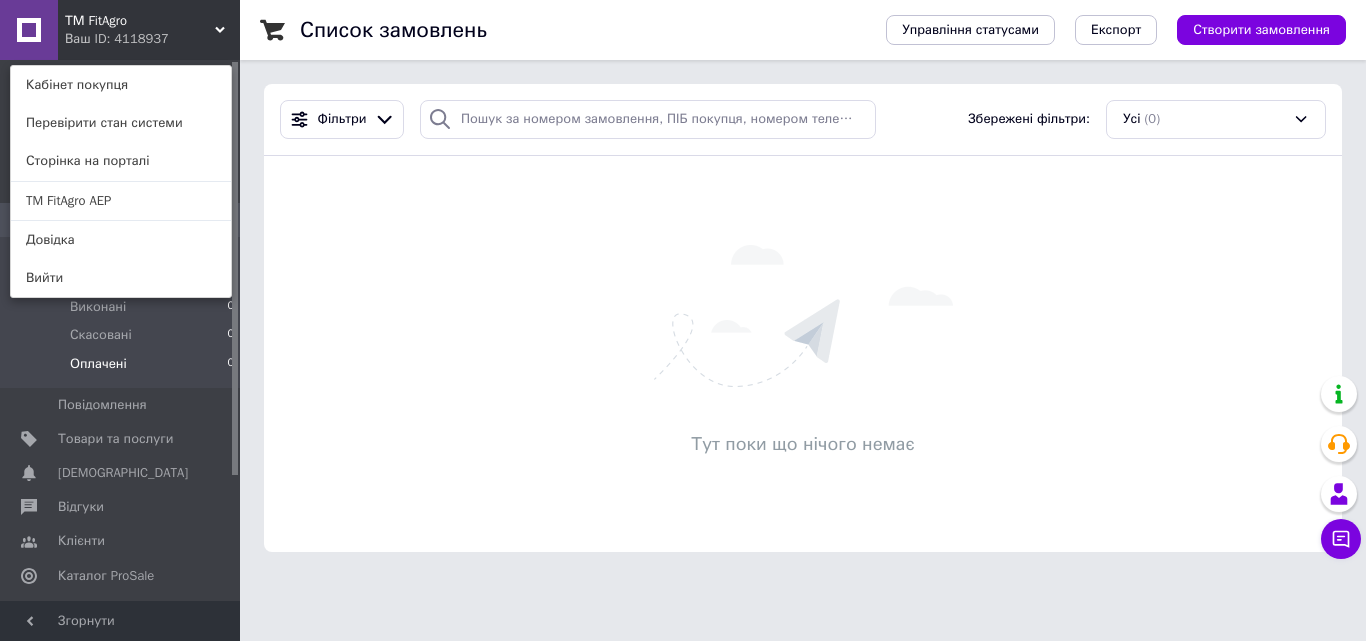 click on "Оплачені 0" at bounding box center [123, 369] 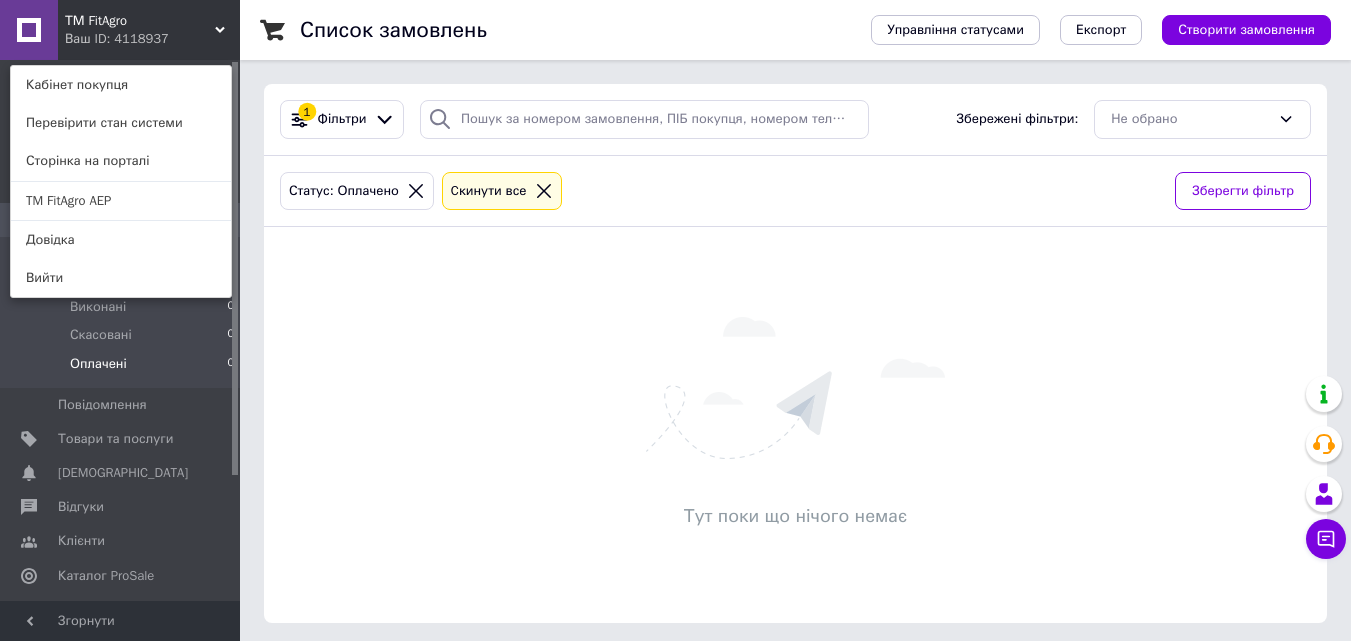 click on "ТМ FitAgro Ваш ID: 4118937 Кабінет покупця Перевірити стан системи Сторінка на порталі TM FitAgro AEP Довідка Вийти" at bounding box center (120, 30) 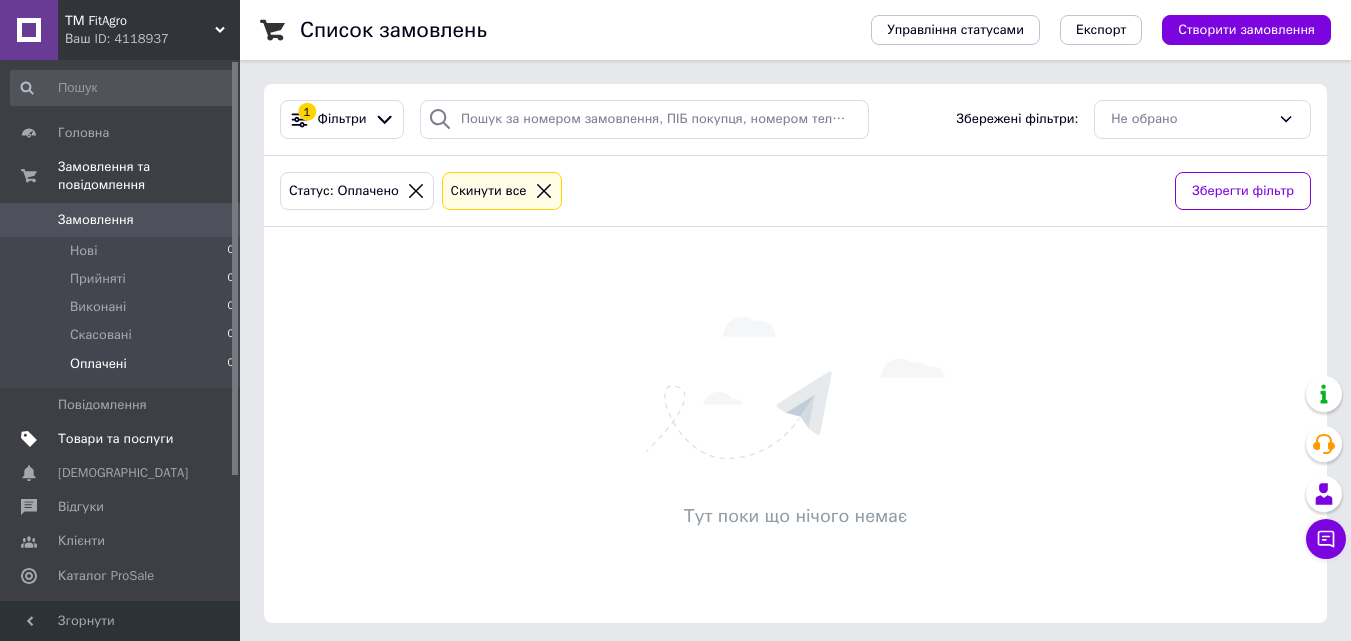click on "Товари та послуги" at bounding box center [115, 439] 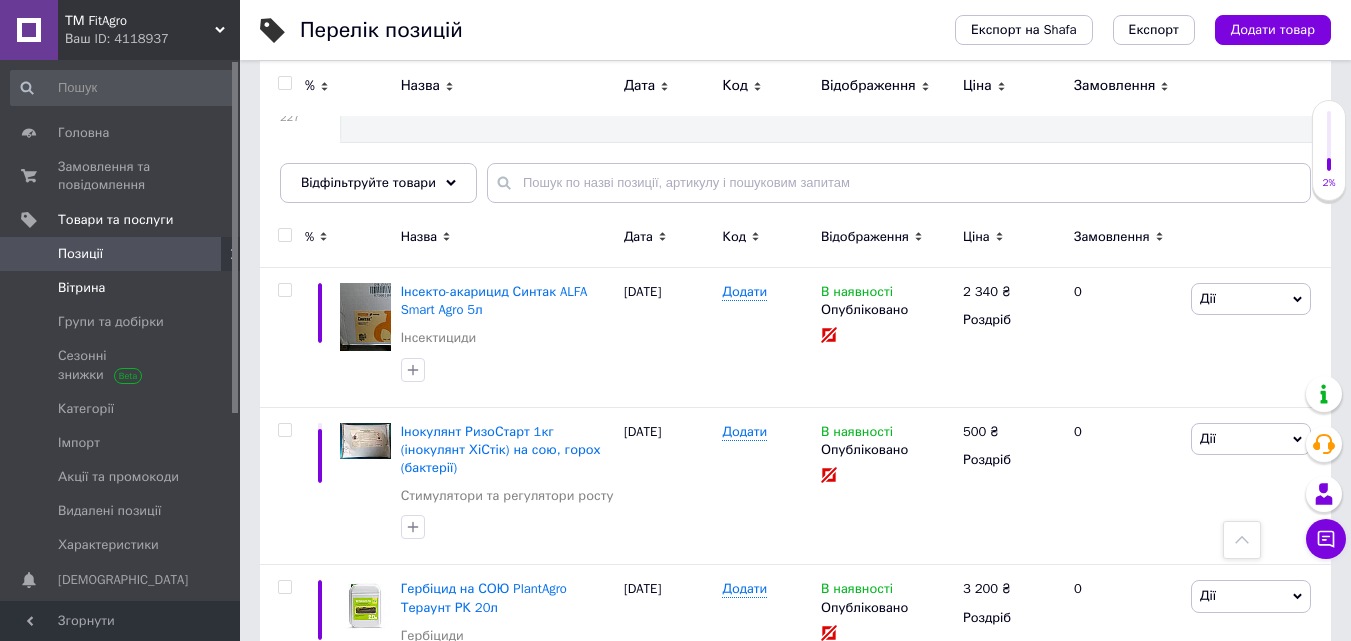 scroll, scrollTop: 0, scrollLeft: 0, axis: both 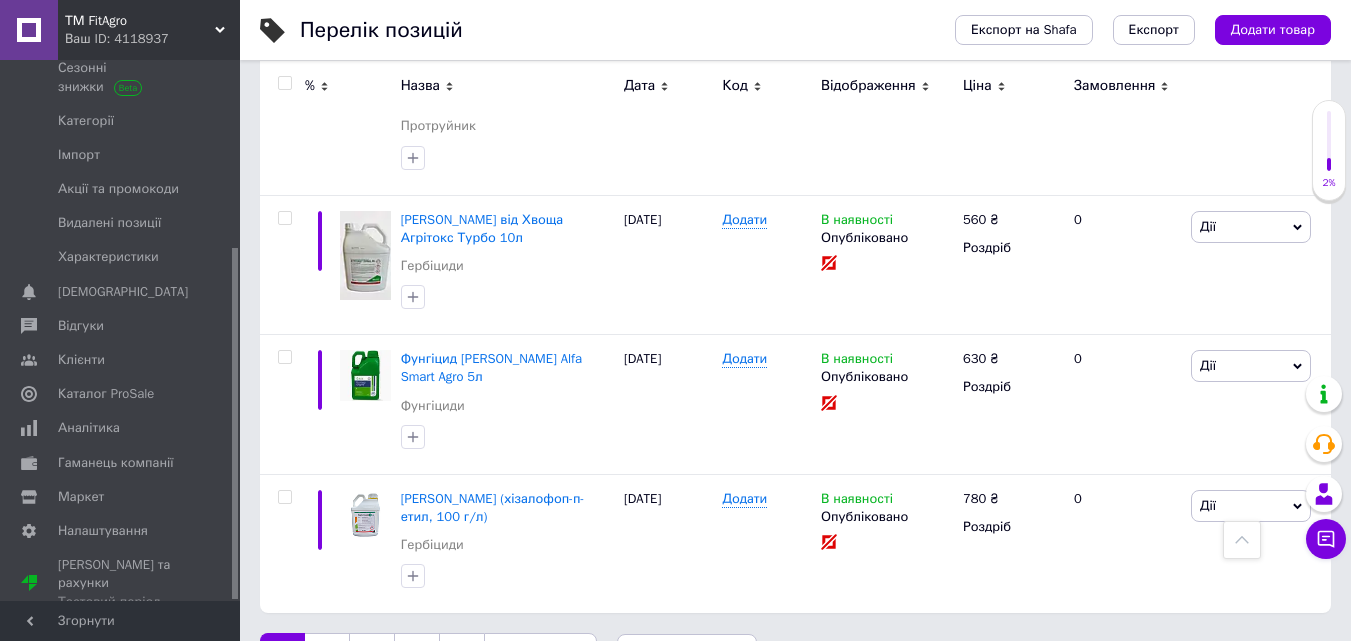 click on "12" at bounding box center (461, 654) 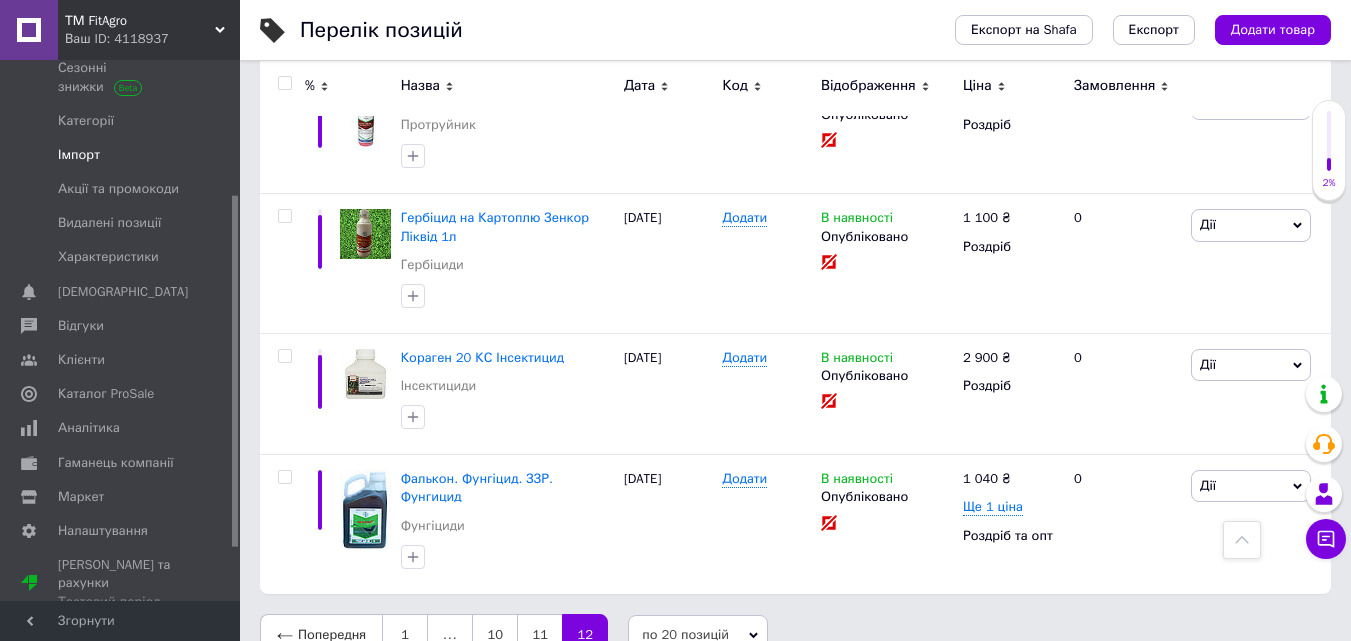 scroll, scrollTop: 729, scrollLeft: 0, axis: vertical 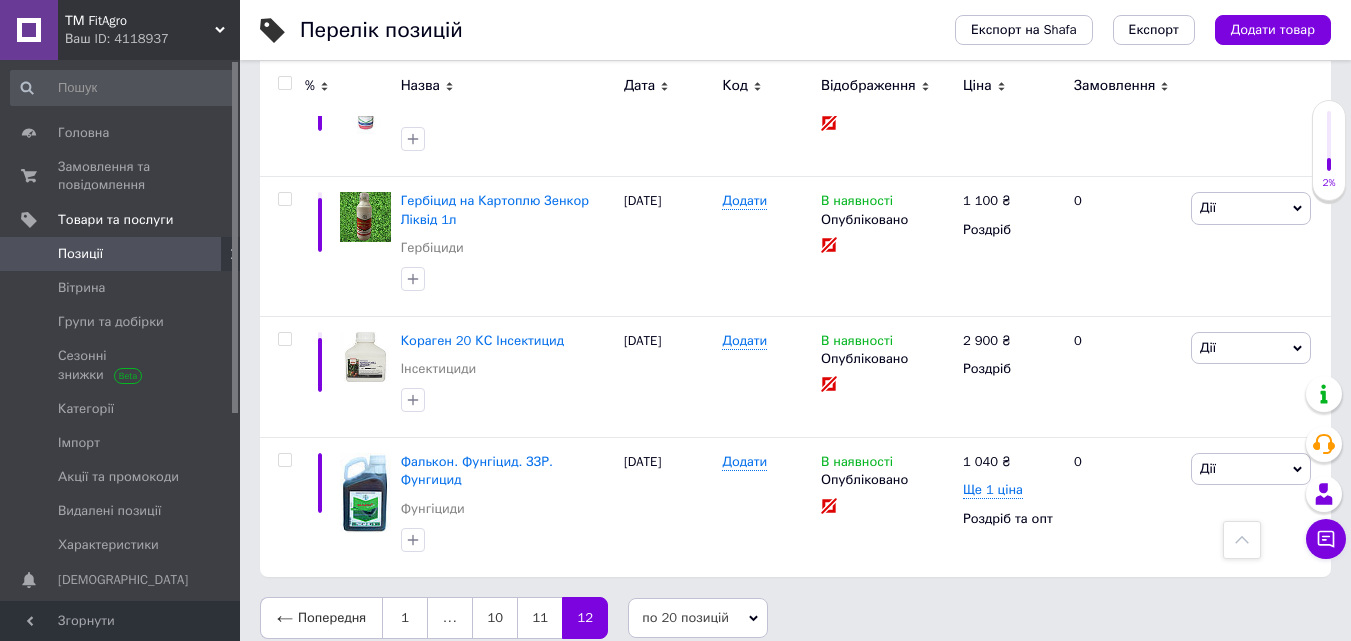 click 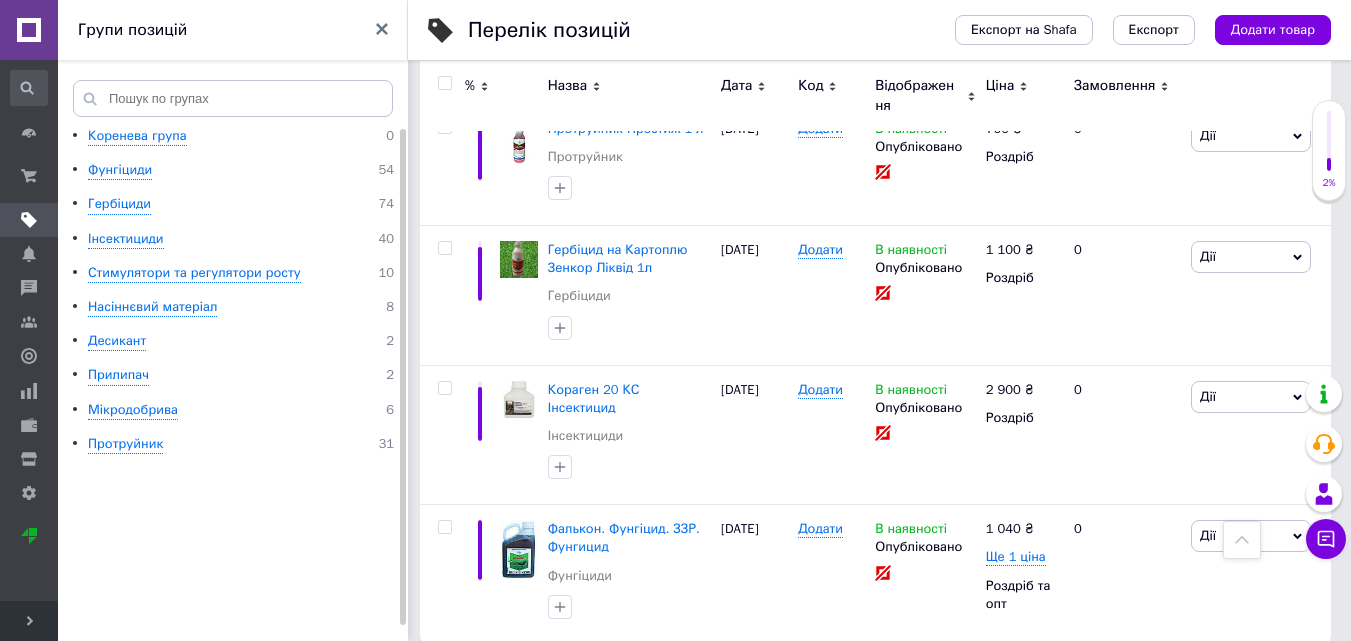 scroll, scrollTop: 728, scrollLeft: 0, axis: vertical 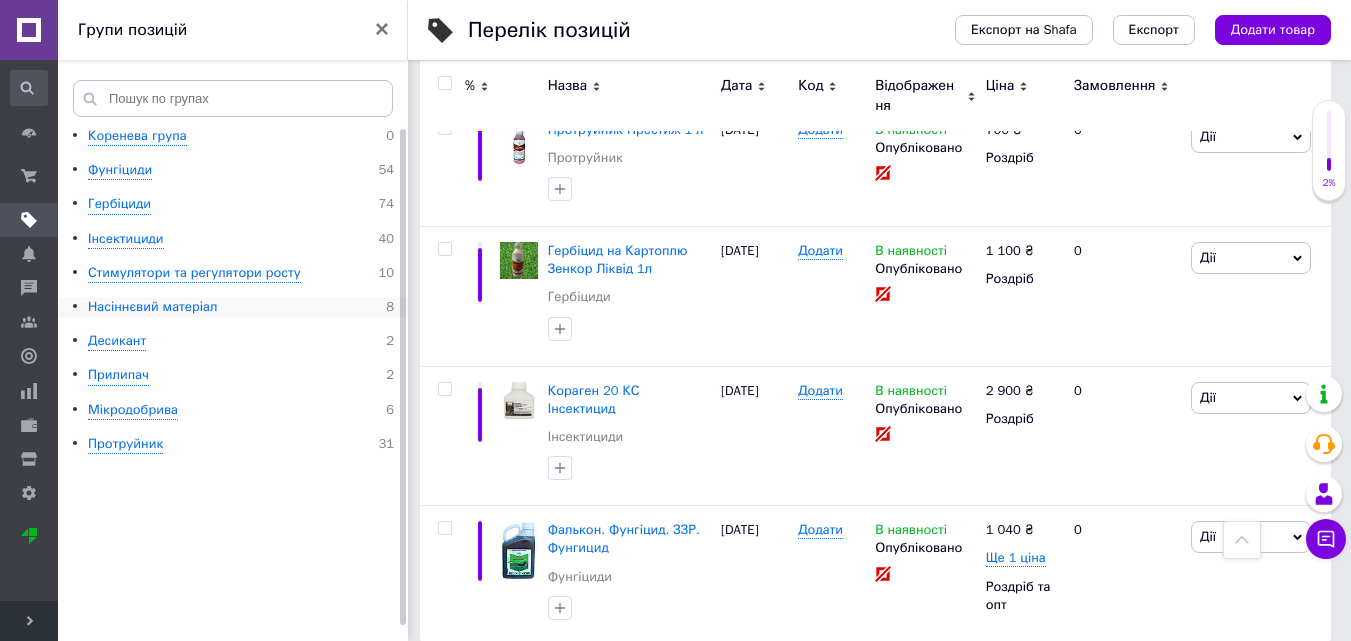click on "Насіннєвий матеріал" at bounding box center [152, 307] 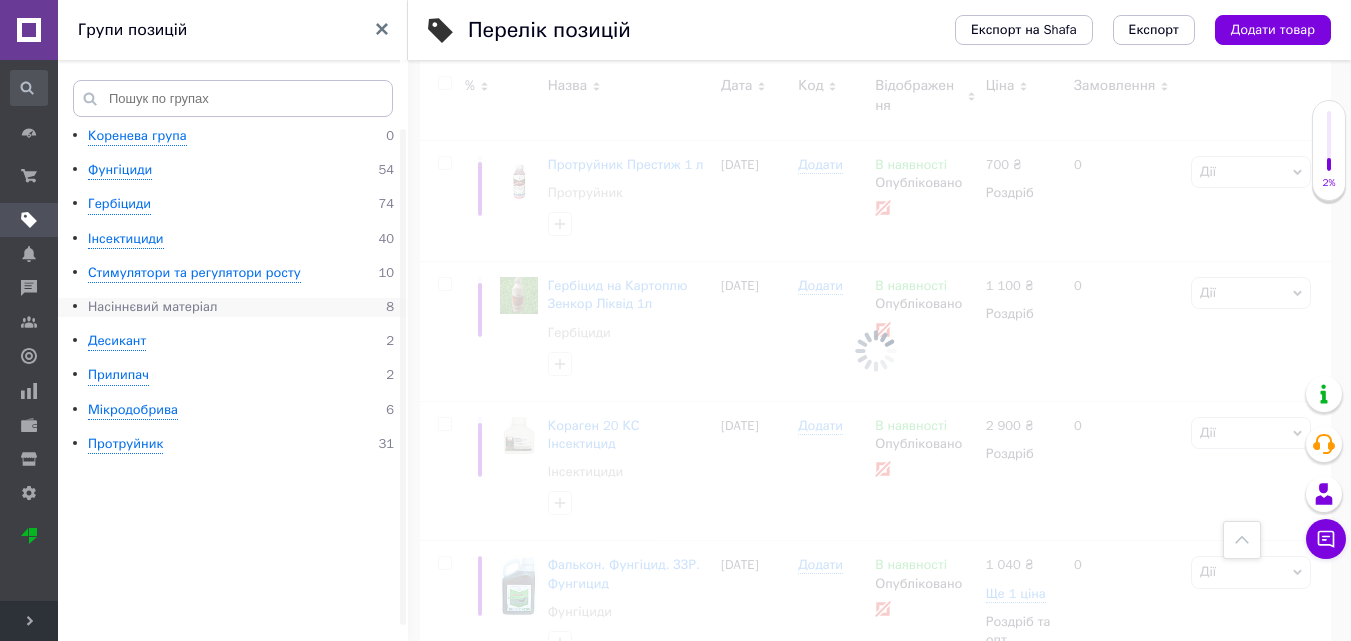 scroll, scrollTop: 763, scrollLeft: 0, axis: vertical 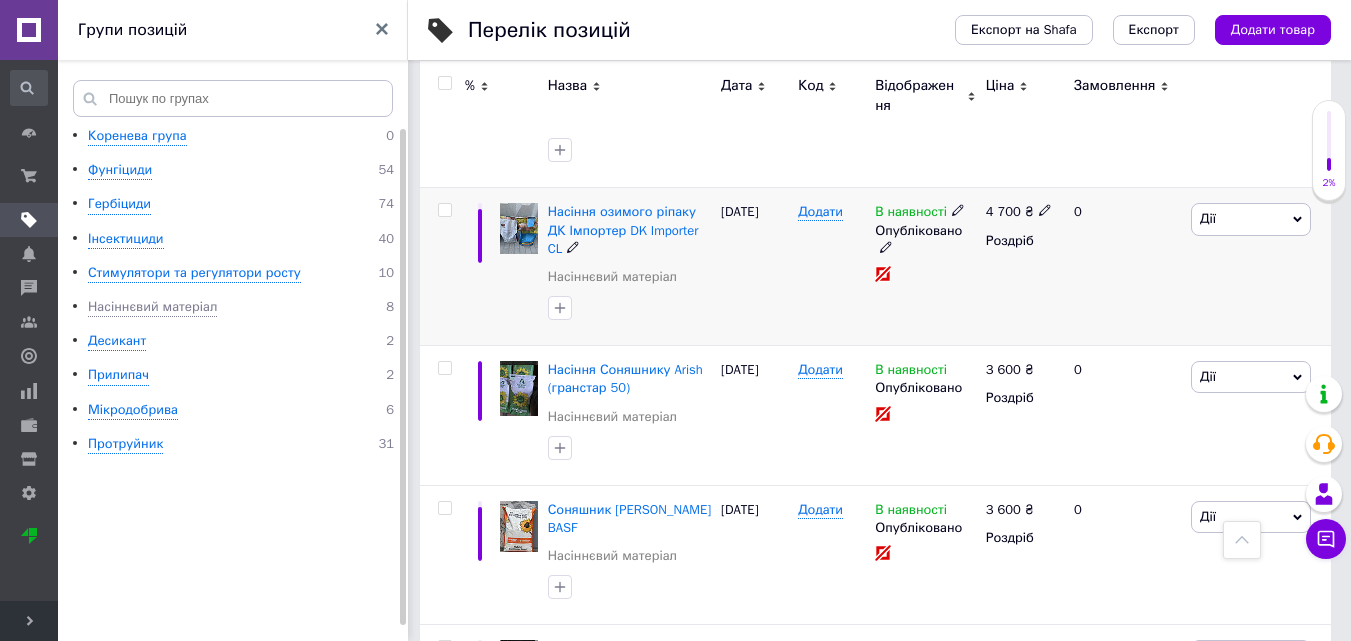click on "Дії" at bounding box center [1251, 219] 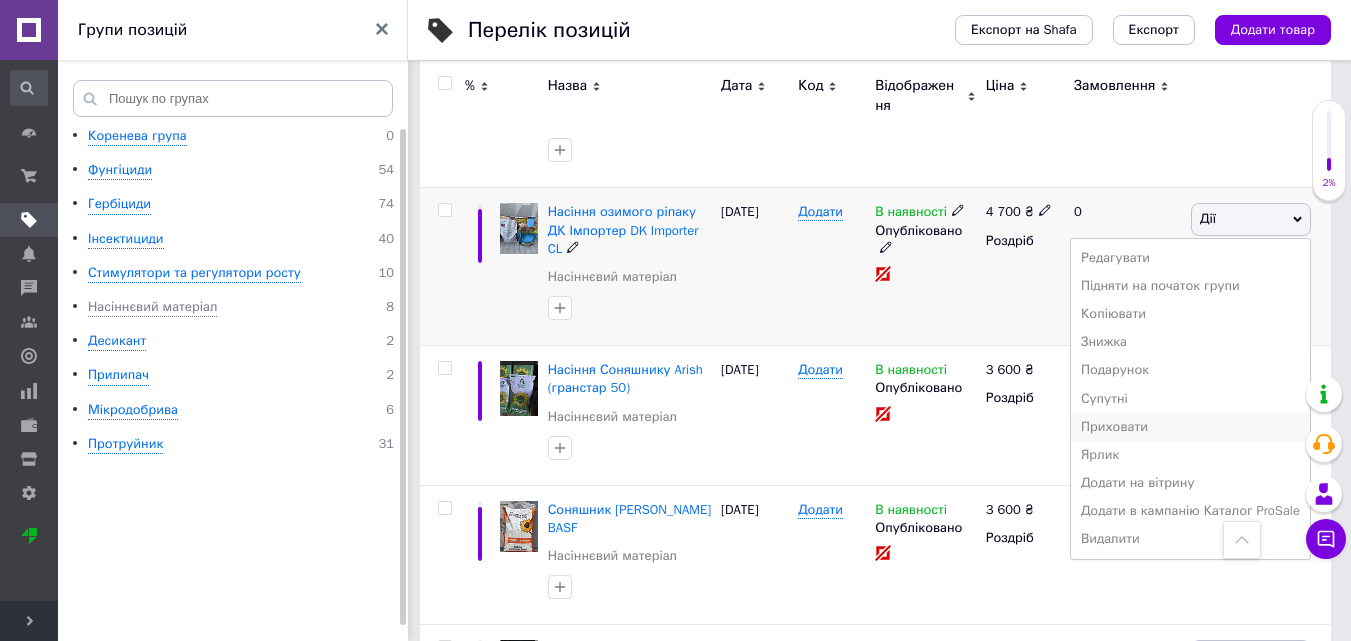 click on "Приховати" at bounding box center [1190, 427] 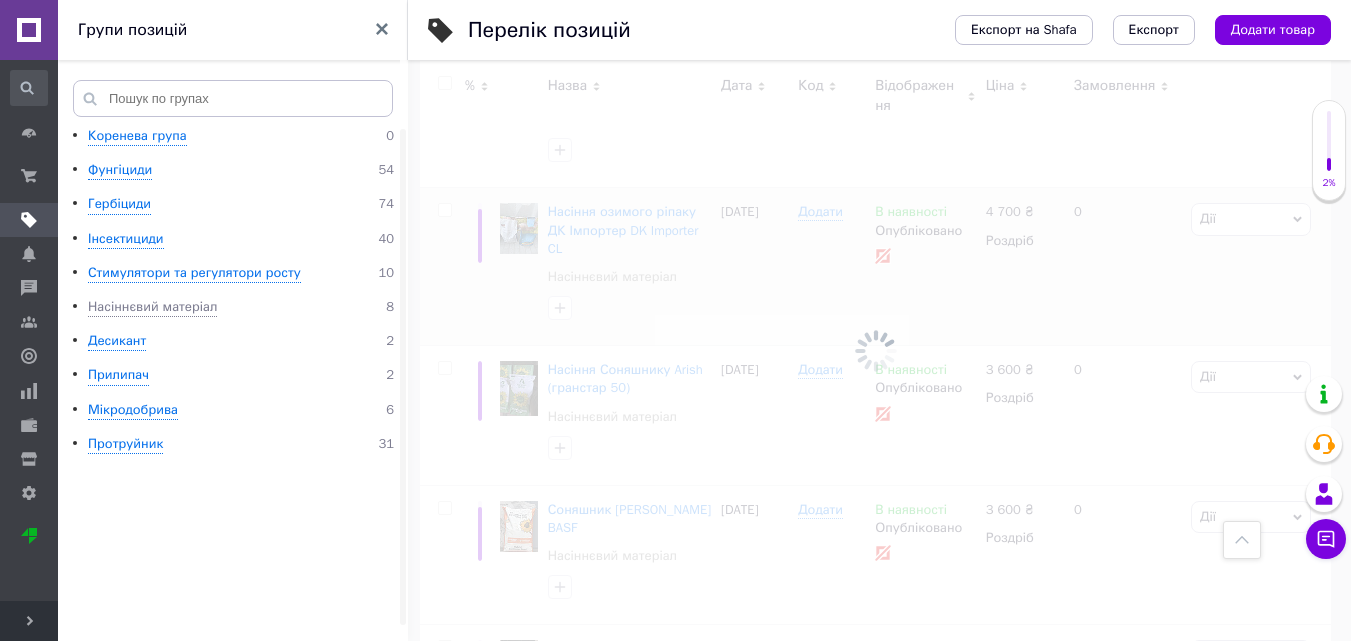 scroll, scrollTop: 563, scrollLeft: 0, axis: vertical 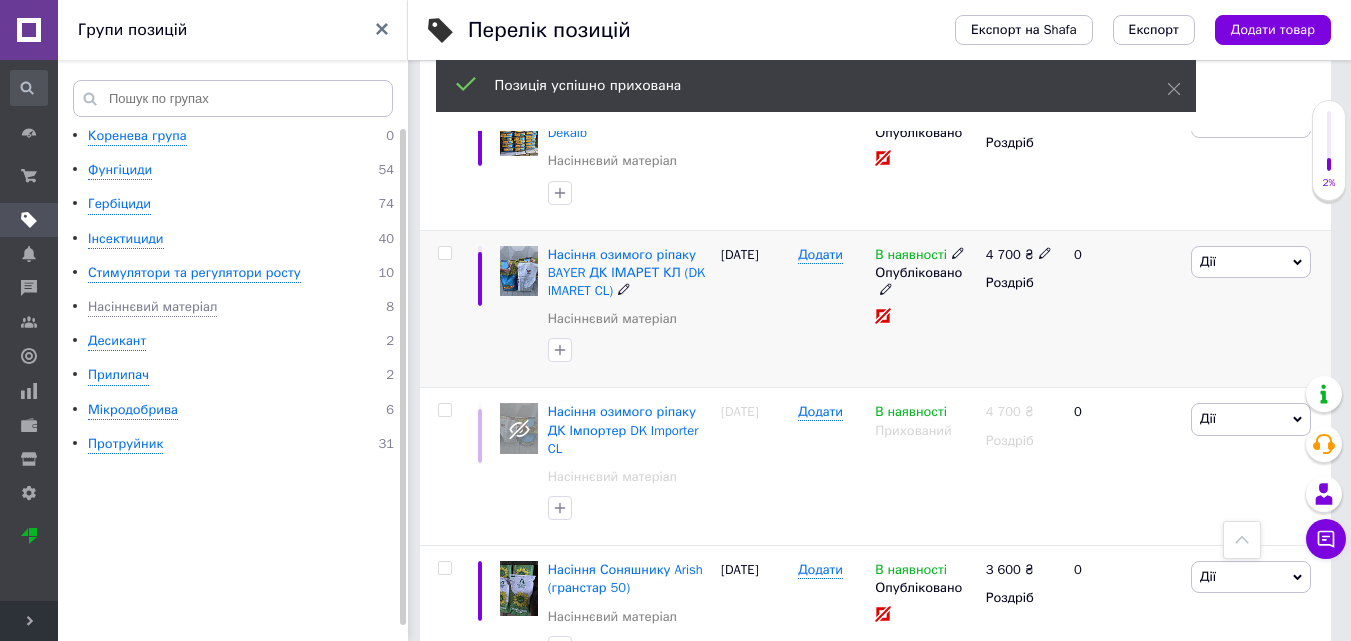 click on "Дії" at bounding box center (1251, 262) 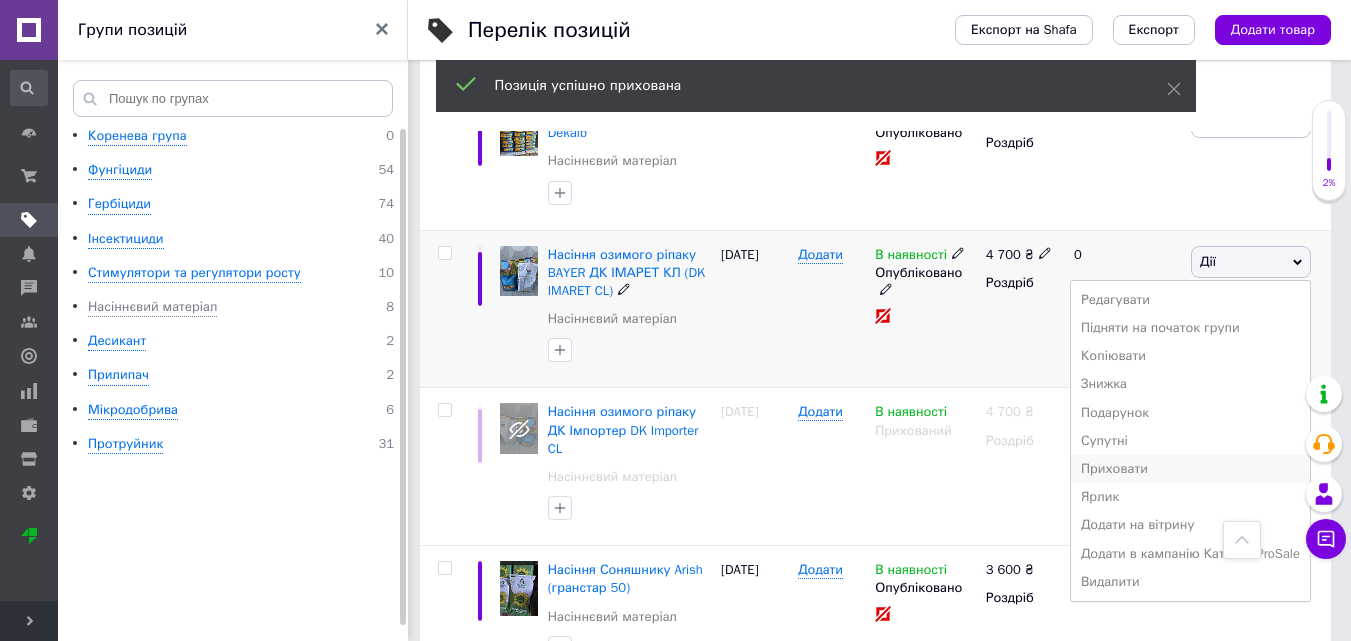 click on "Приховати" at bounding box center (1190, 469) 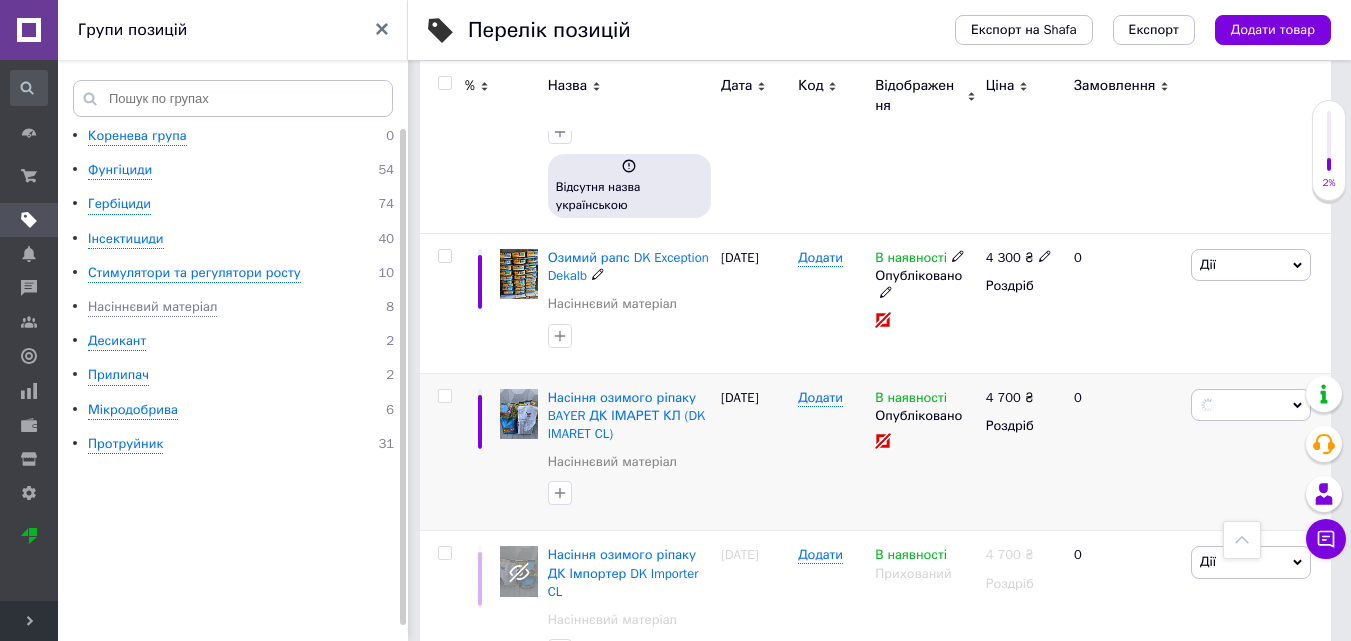 scroll, scrollTop: 363, scrollLeft: 0, axis: vertical 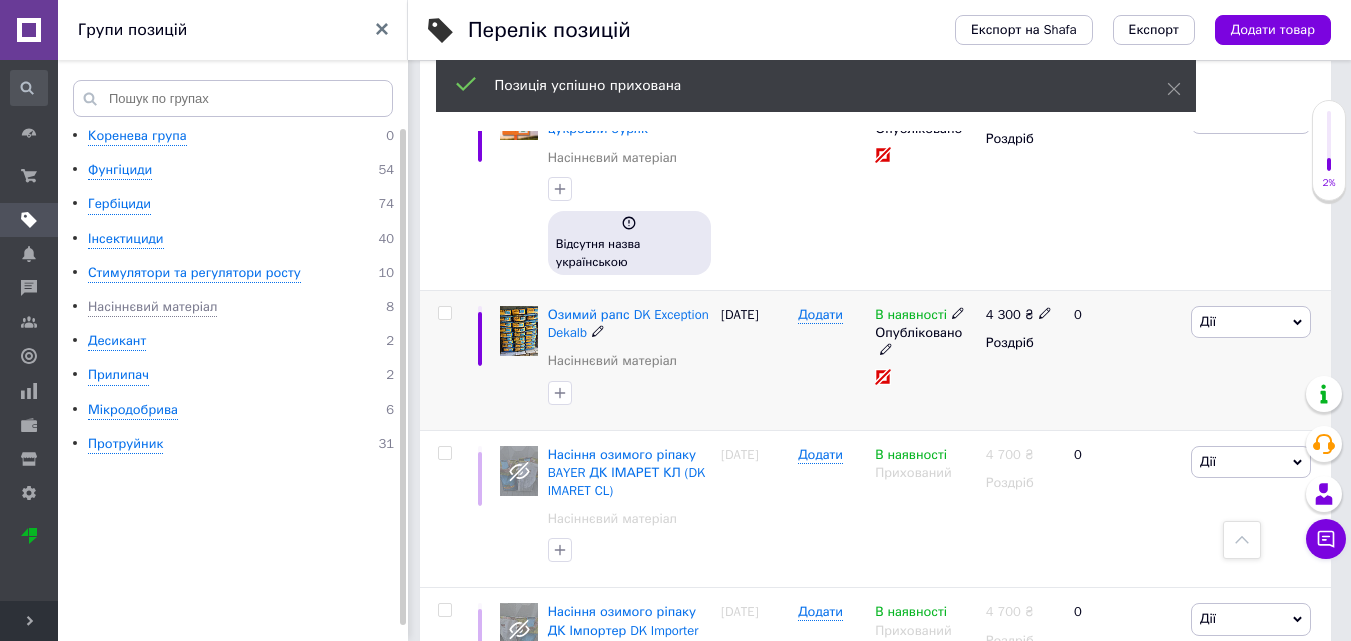 click at bounding box center (519, 331) 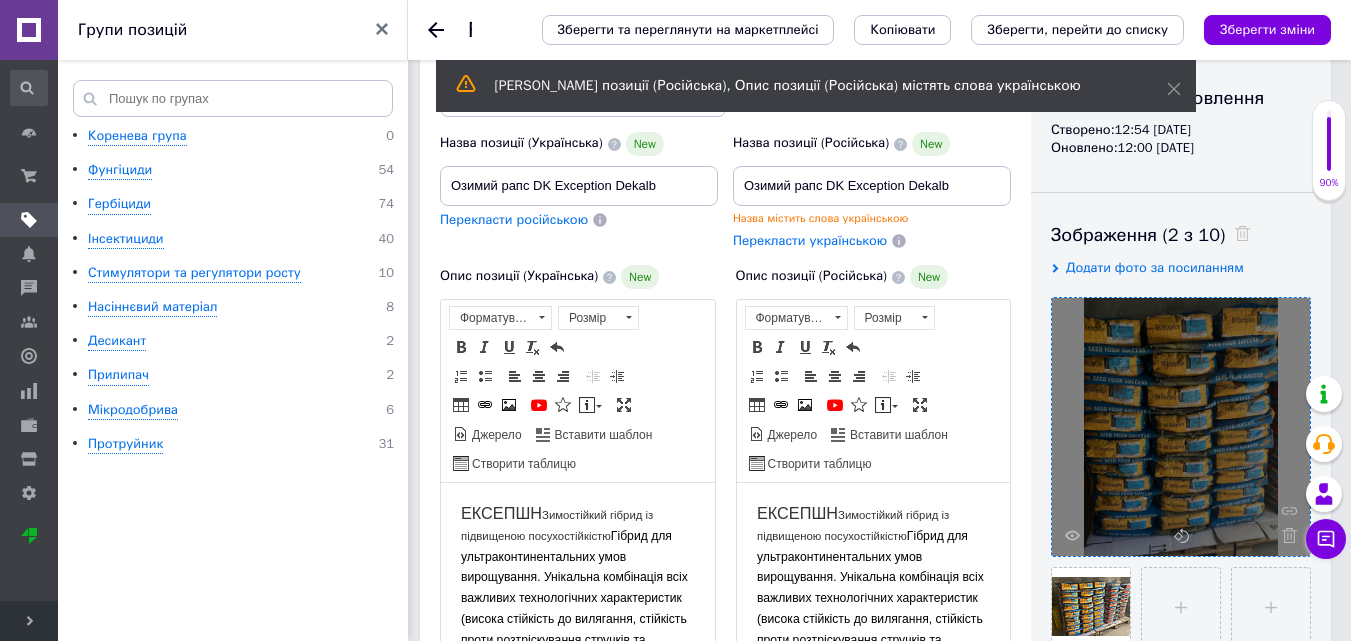 scroll, scrollTop: 0, scrollLeft: 0, axis: both 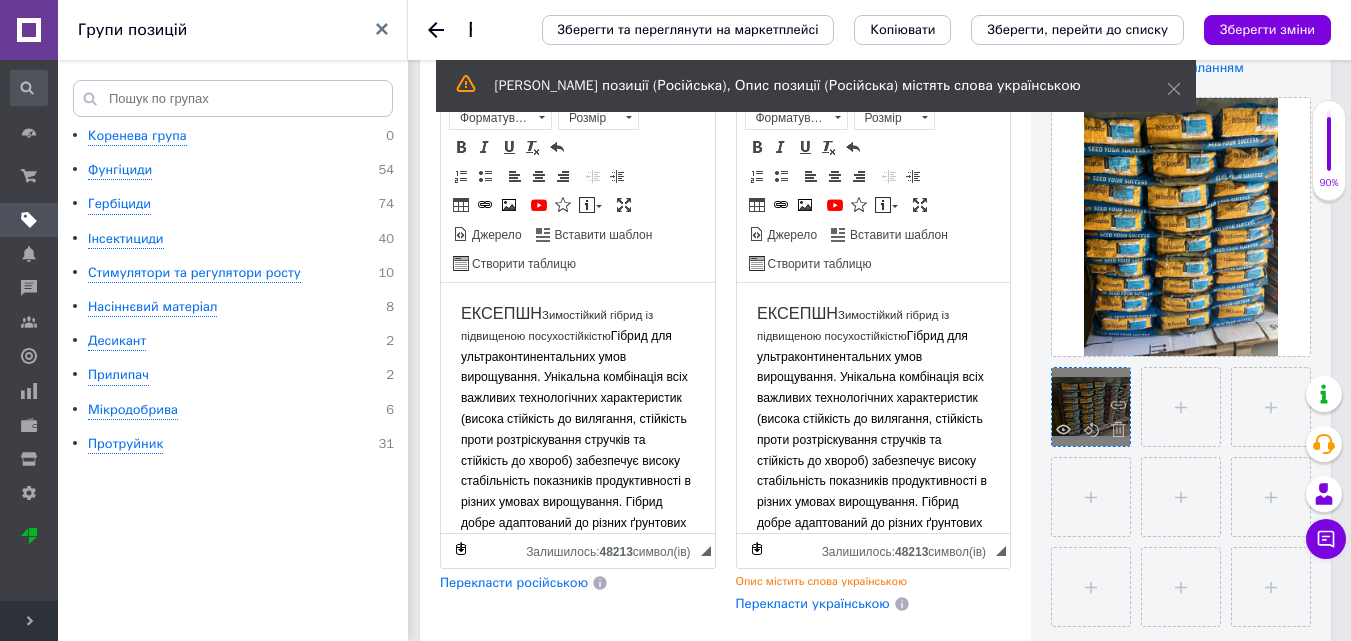click at bounding box center (1091, 407) 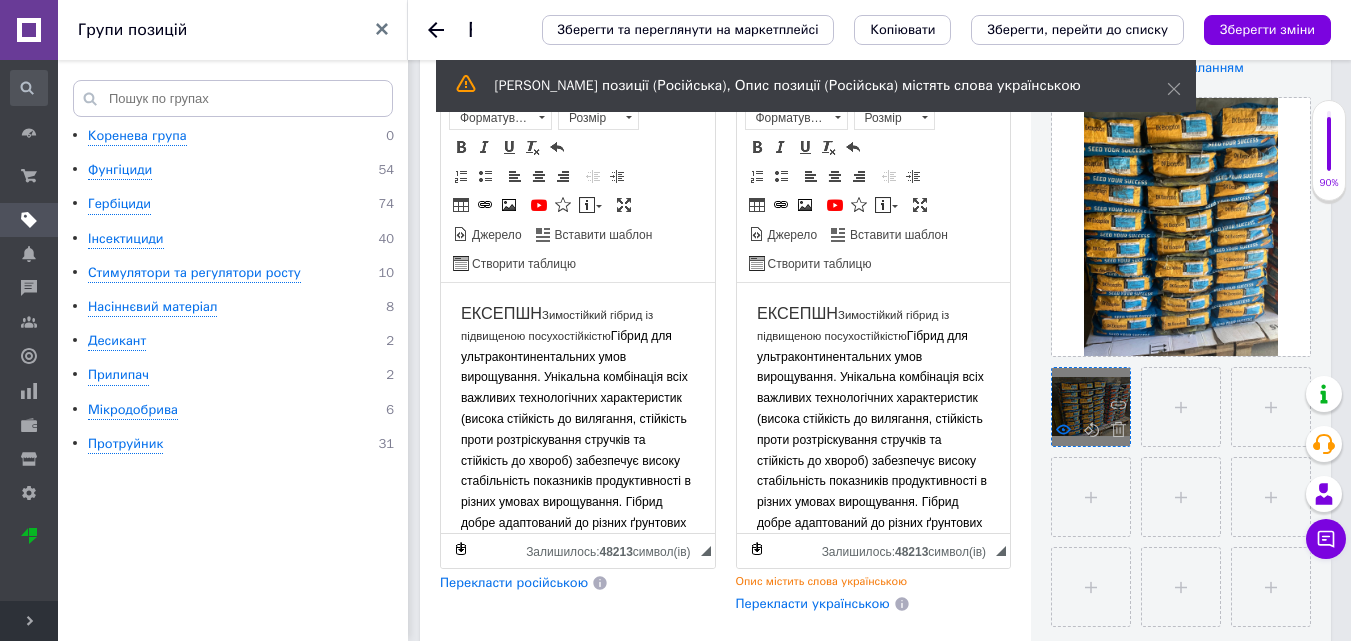 click 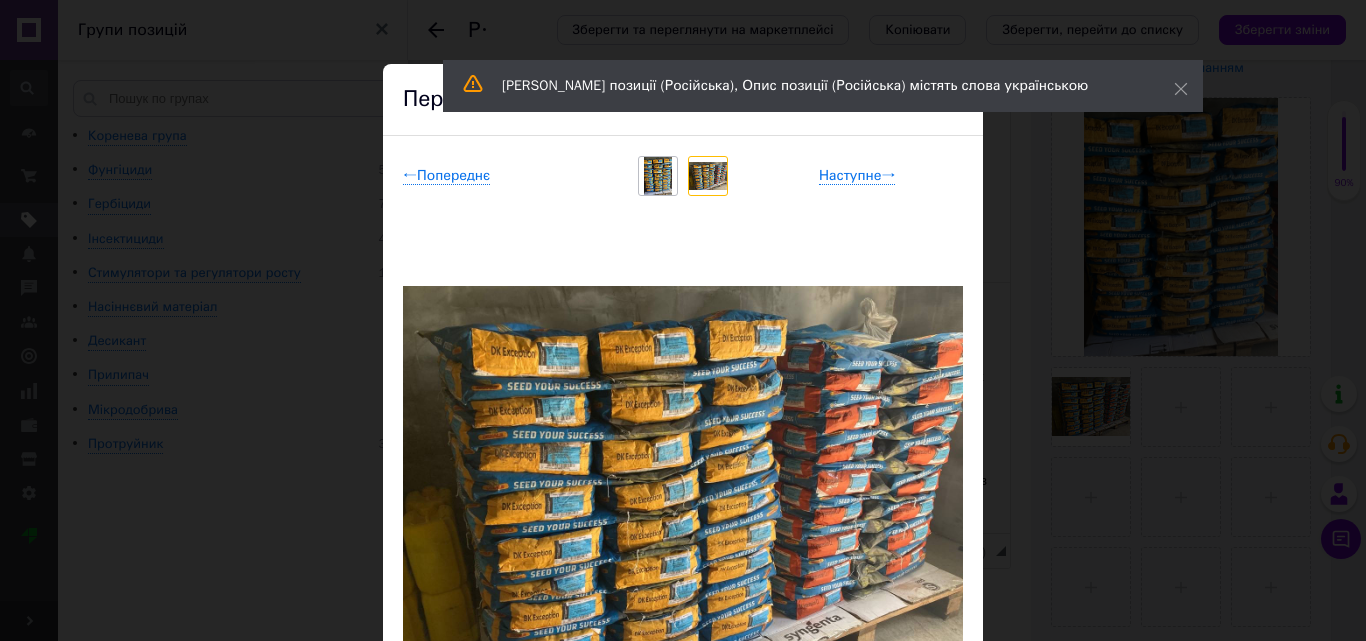 scroll, scrollTop: 0, scrollLeft: 0, axis: both 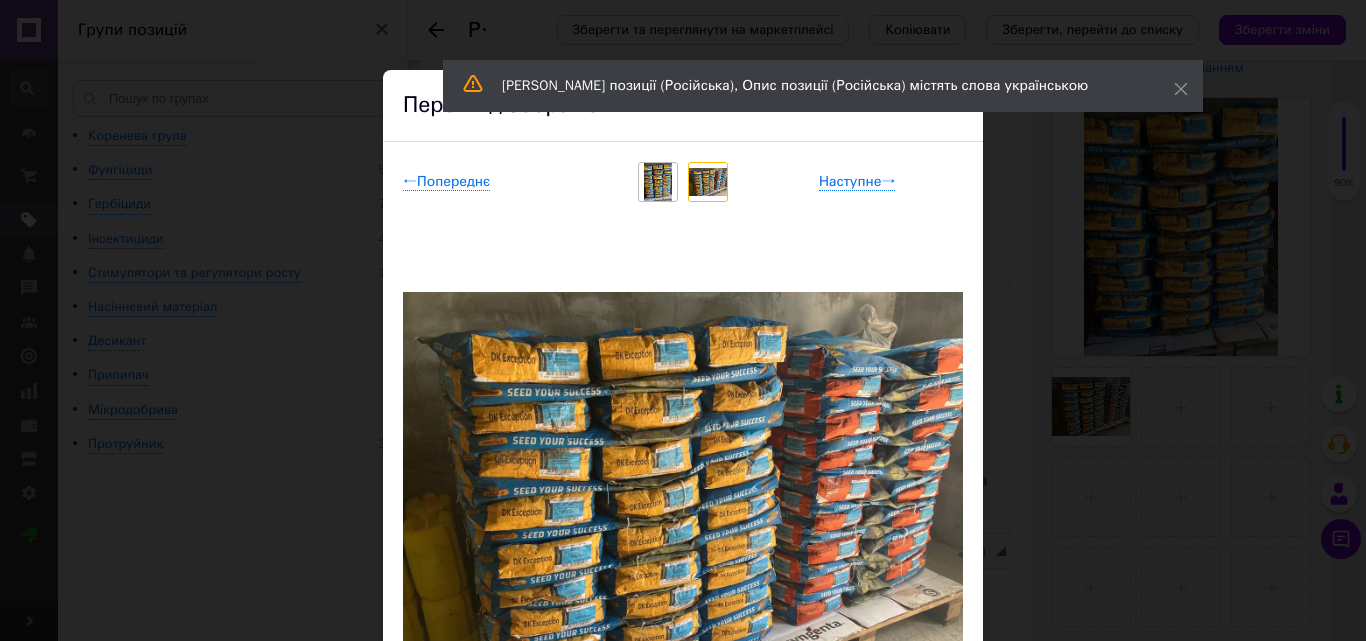 click at bounding box center (658, 182) 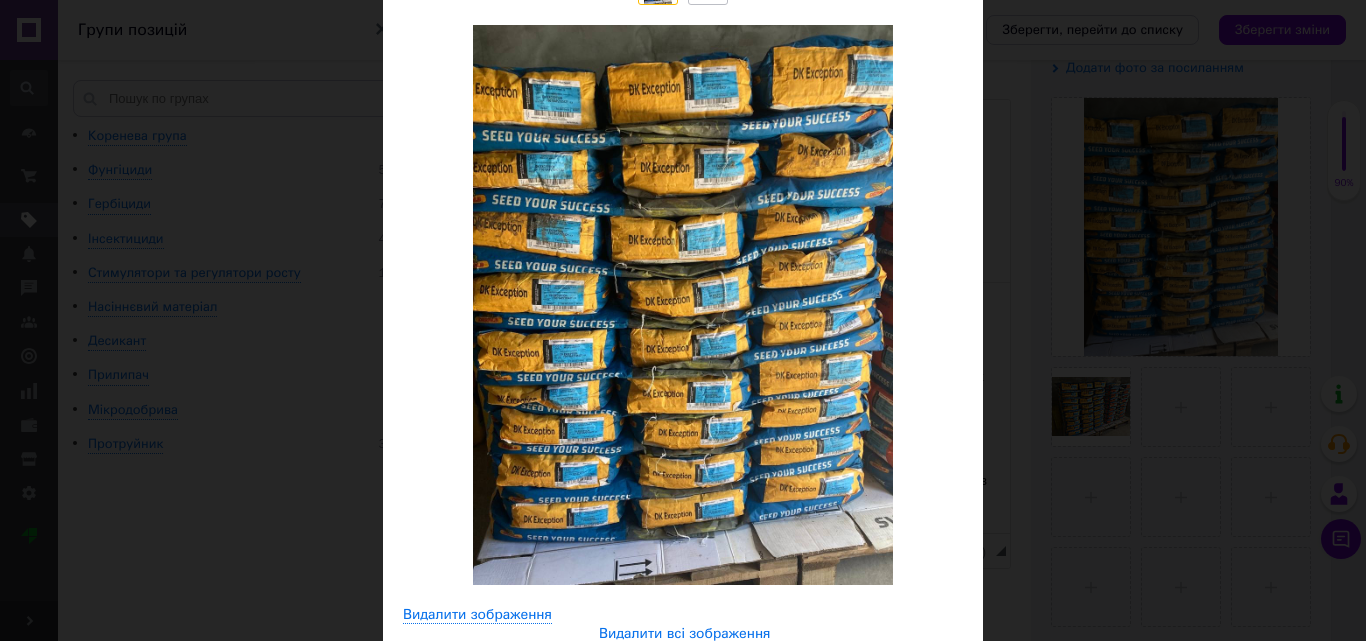 scroll, scrollTop: 200, scrollLeft: 0, axis: vertical 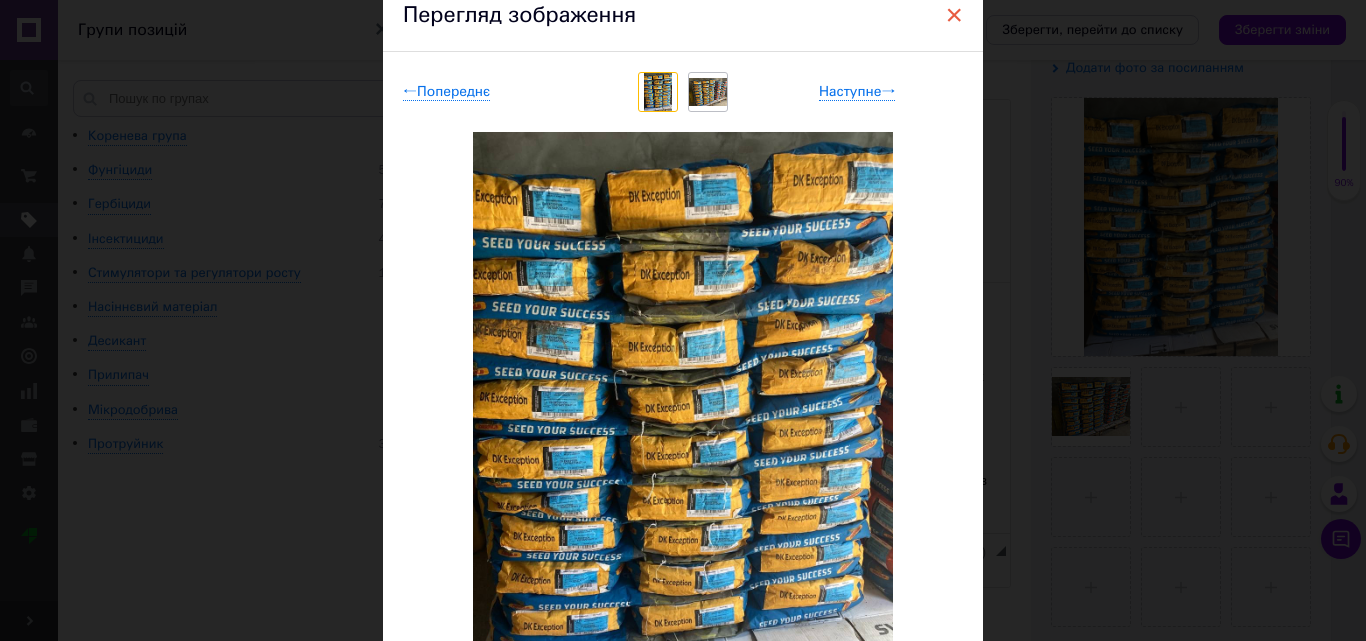 click on "×" at bounding box center (954, 15) 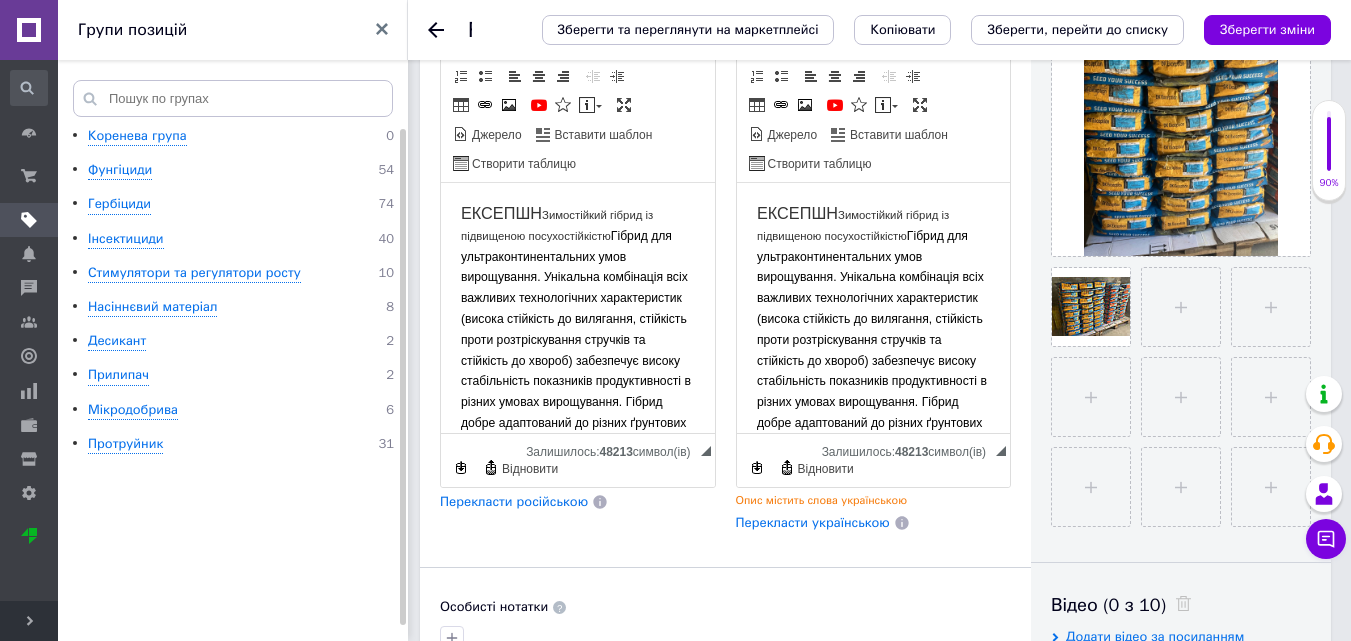 scroll, scrollTop: 0, scrollLeft: 0, axis: both 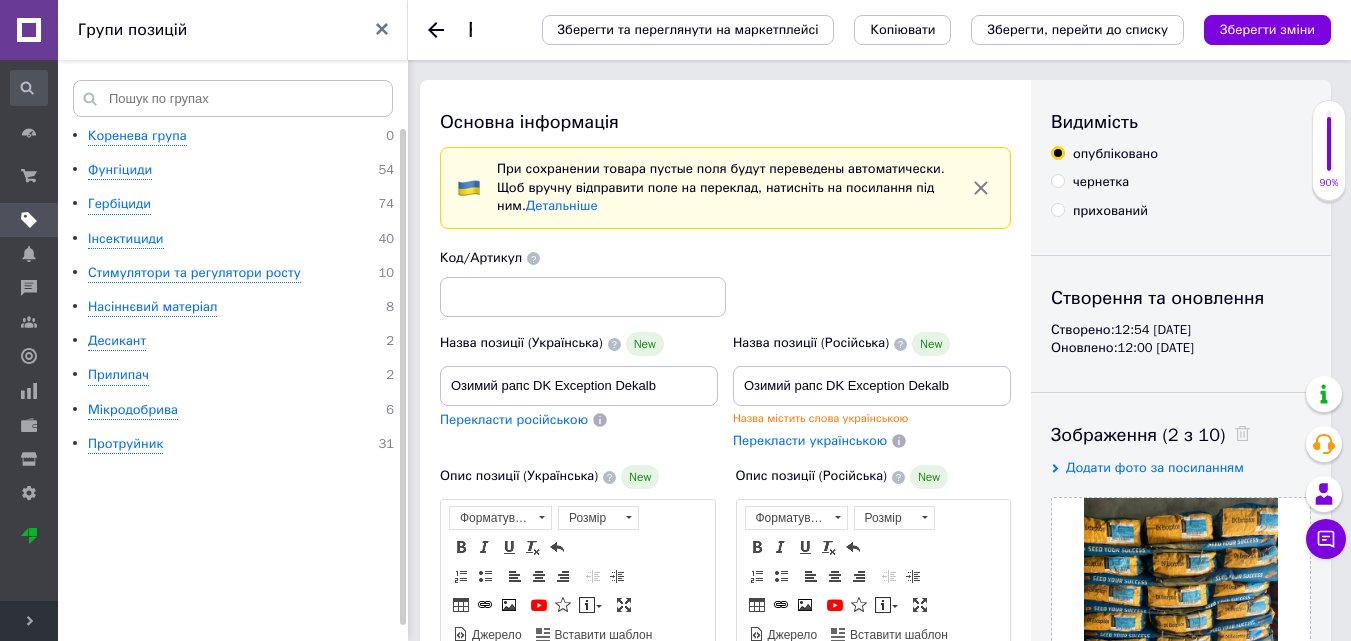 click at bounding box center [29, 30] 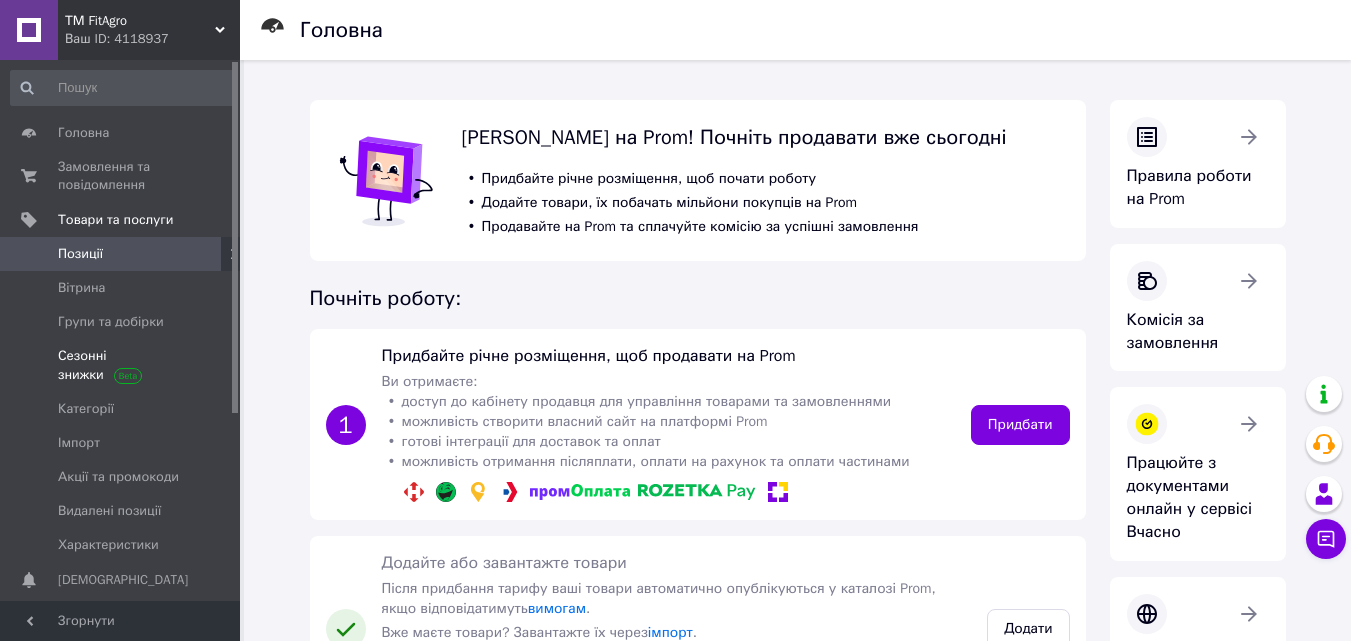 click on "Сезонні знижки" at bounding box center [121, 365] 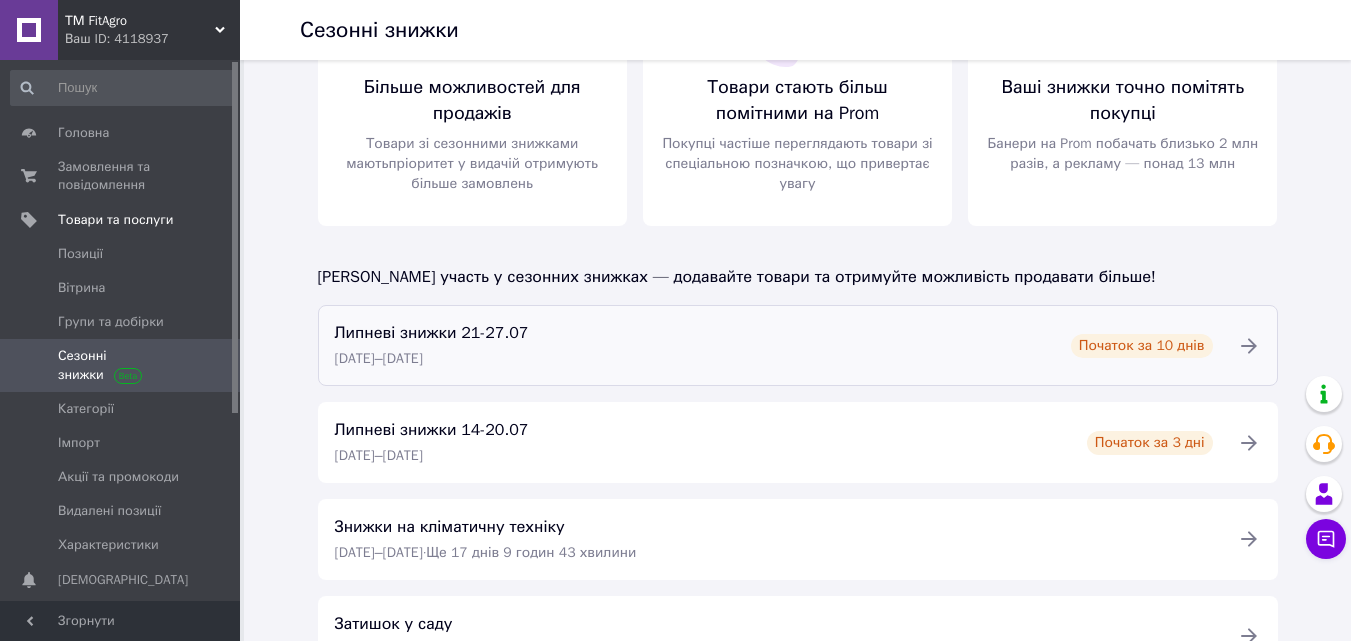 scroll, scrollTop: 200, scrollLeft: 0, axis: vertical 